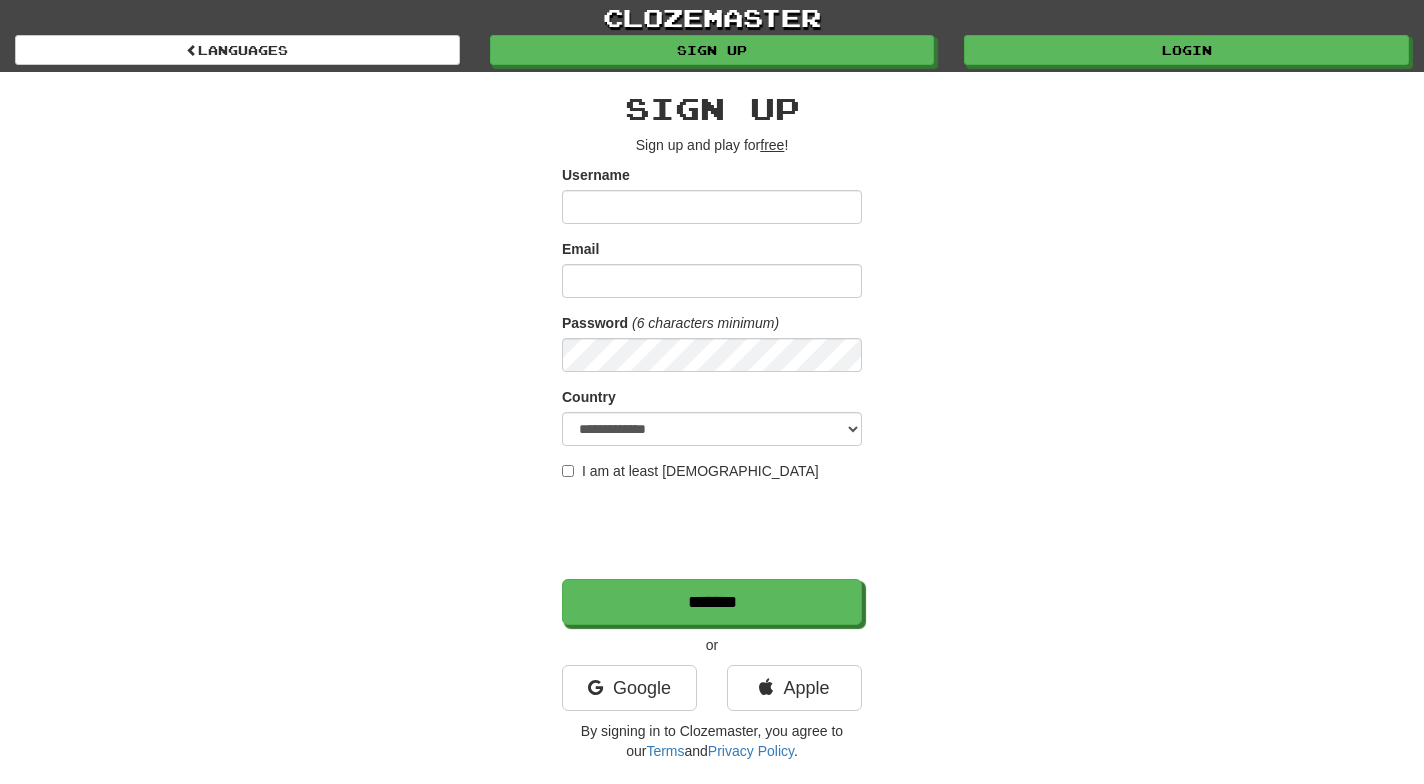 scroll, scrollTop: 0, scrollLeft: 0, axis: both 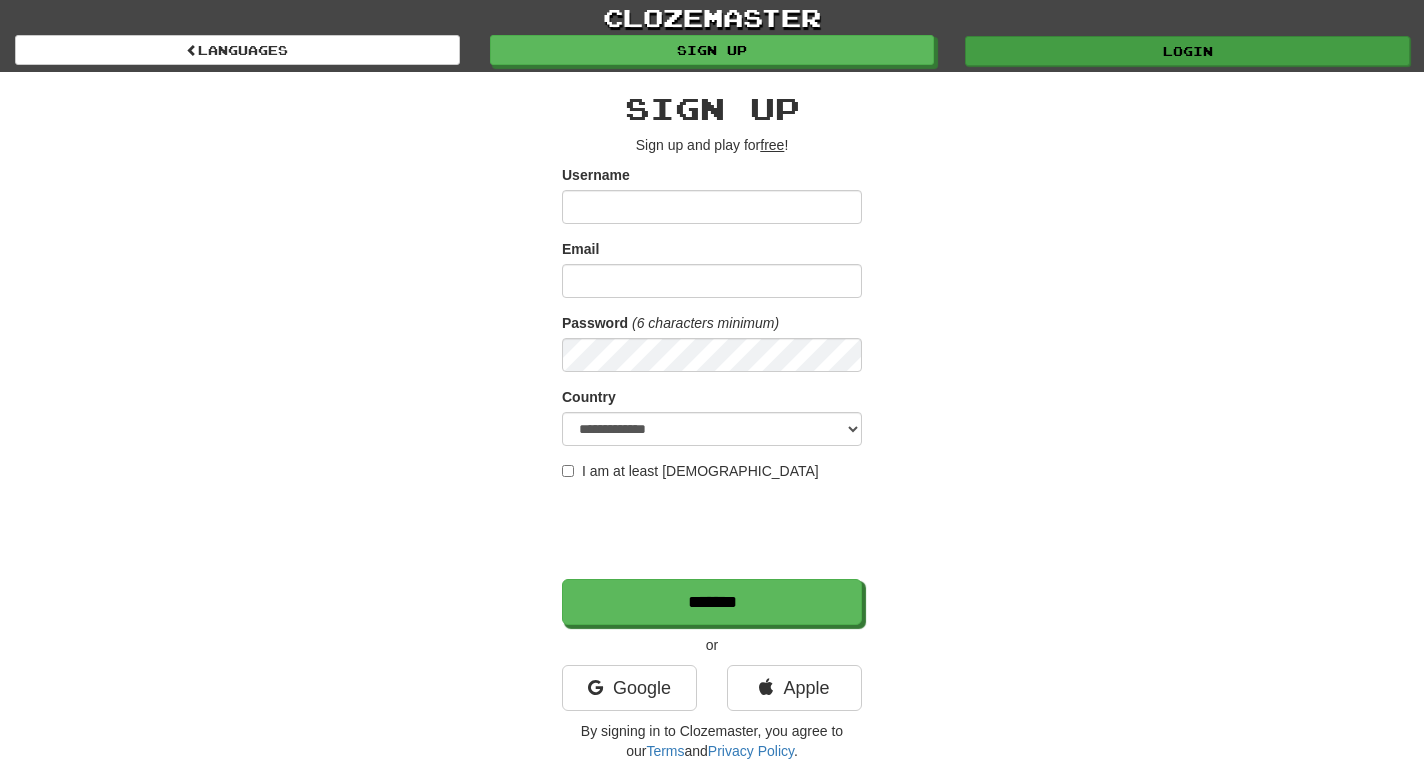 click on "Login" at bounding box center (1187, 51) 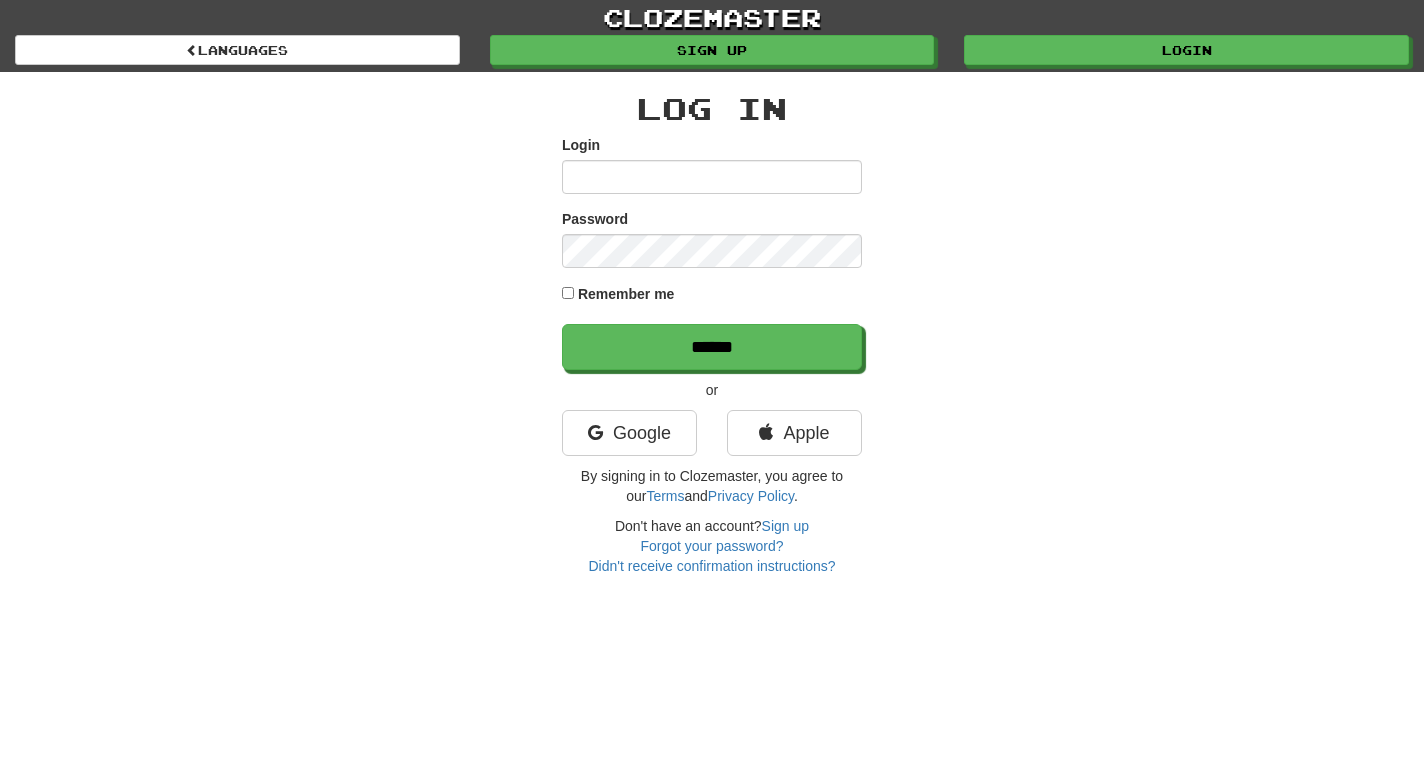 scroll, scrollTop: 0, scrollLeft: 0, axis: both 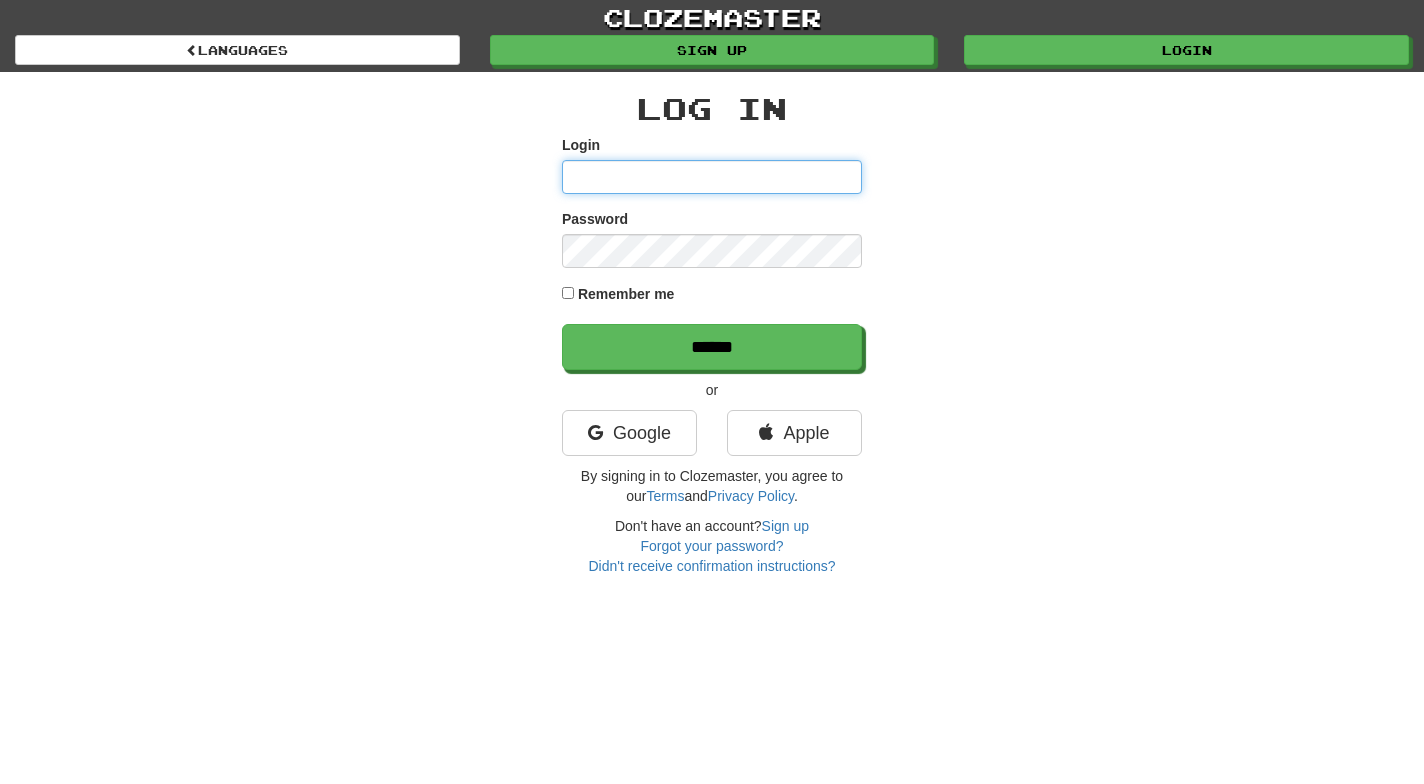 type on "*********" 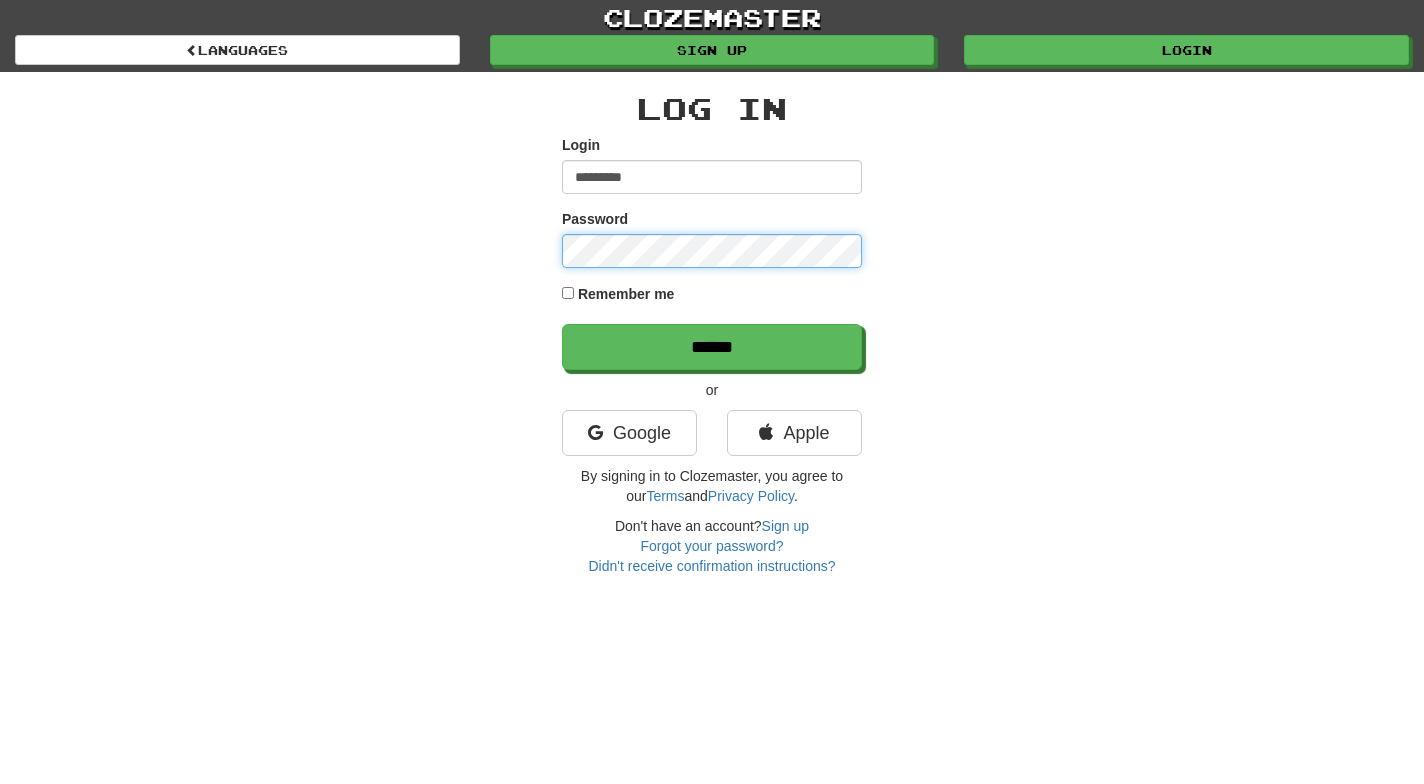 click on "******" at bounding box center [712, 347] 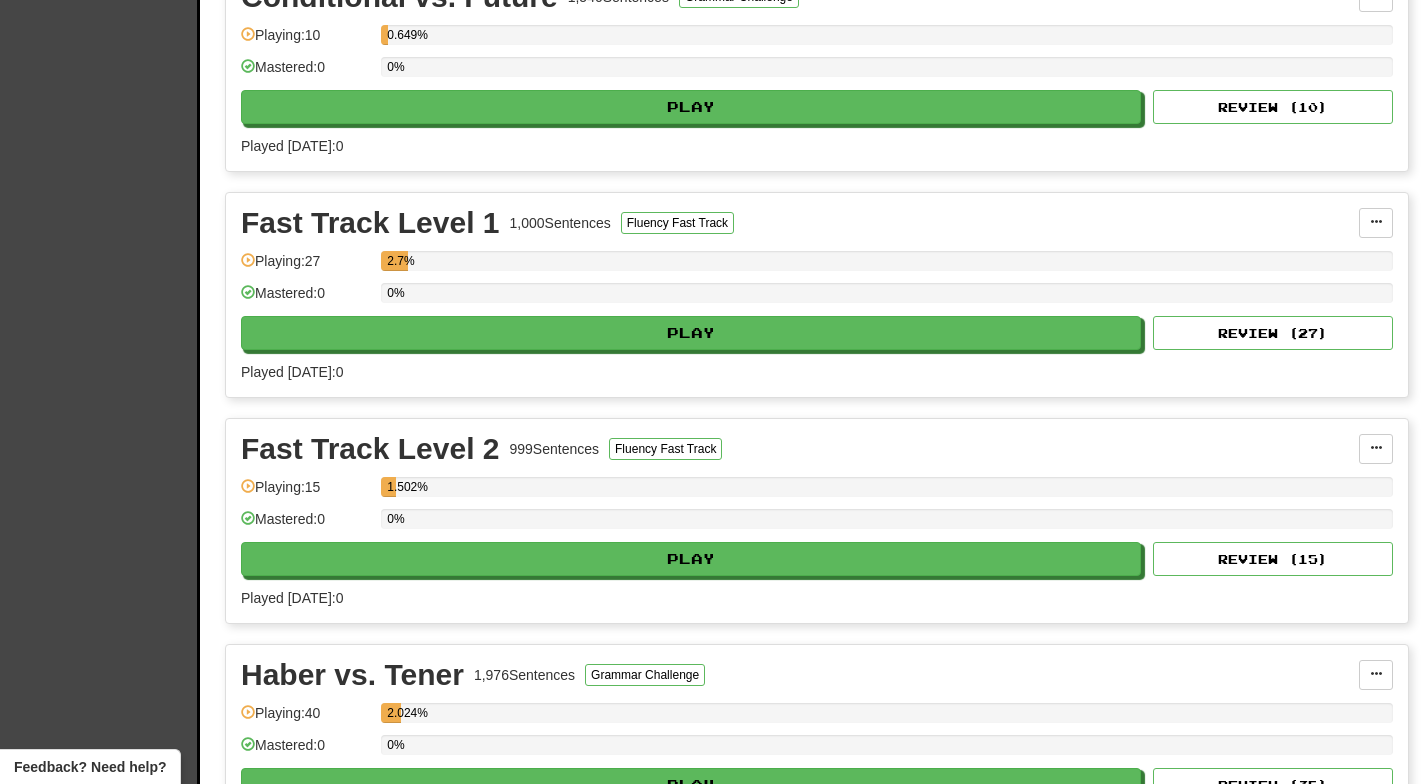 scroll, scrollTop: 923, scrollLeft: 0, axis: vertical 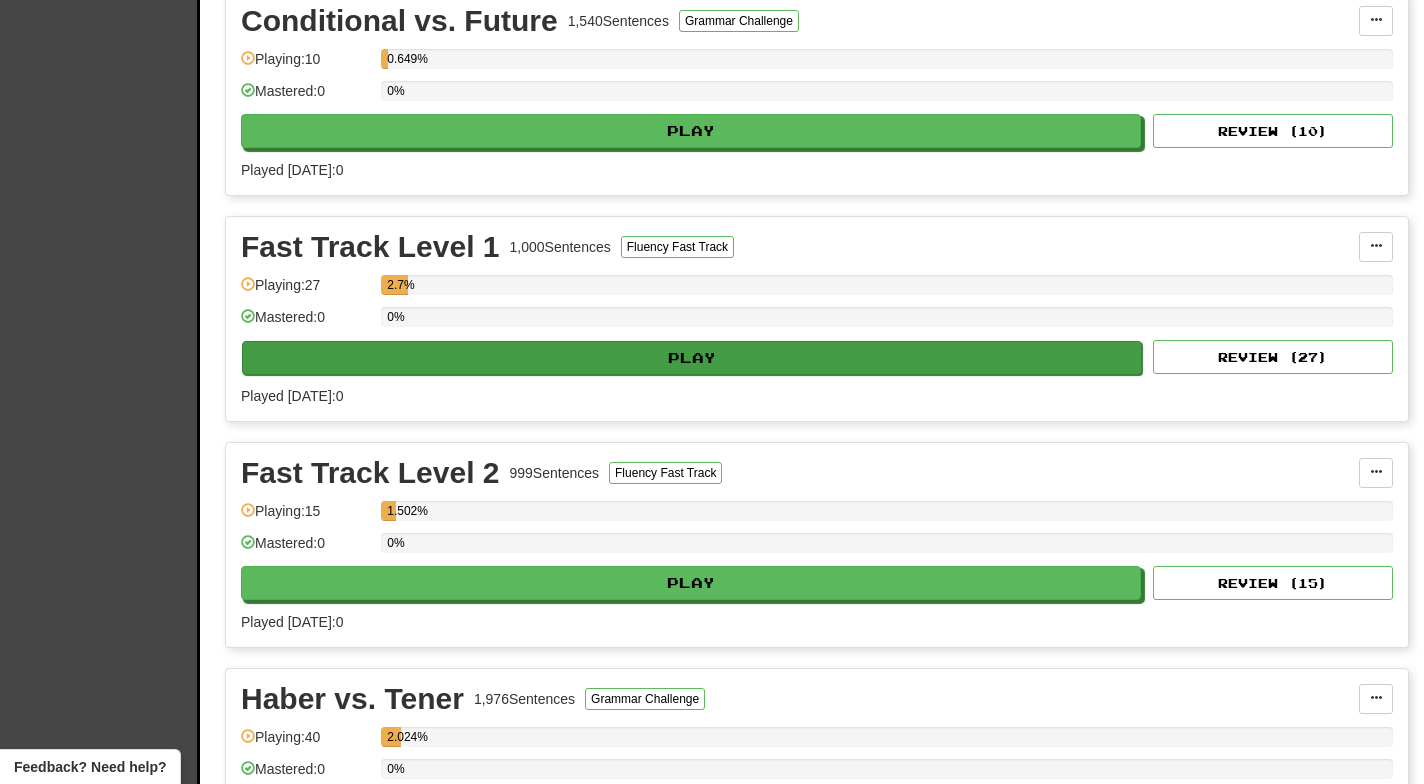 click on "Play" at bounding box center (692, 358) 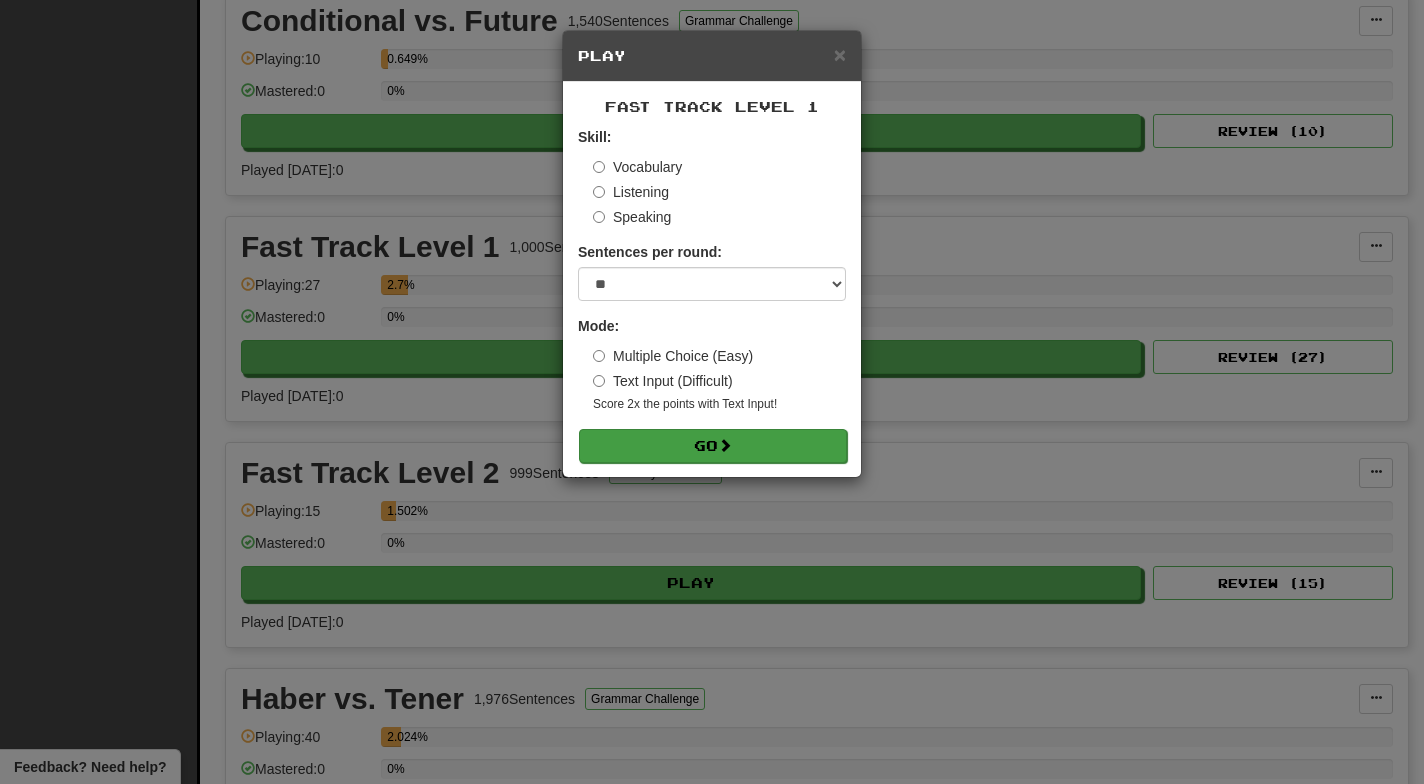 click on "Go" at bounding box center (713, 446) 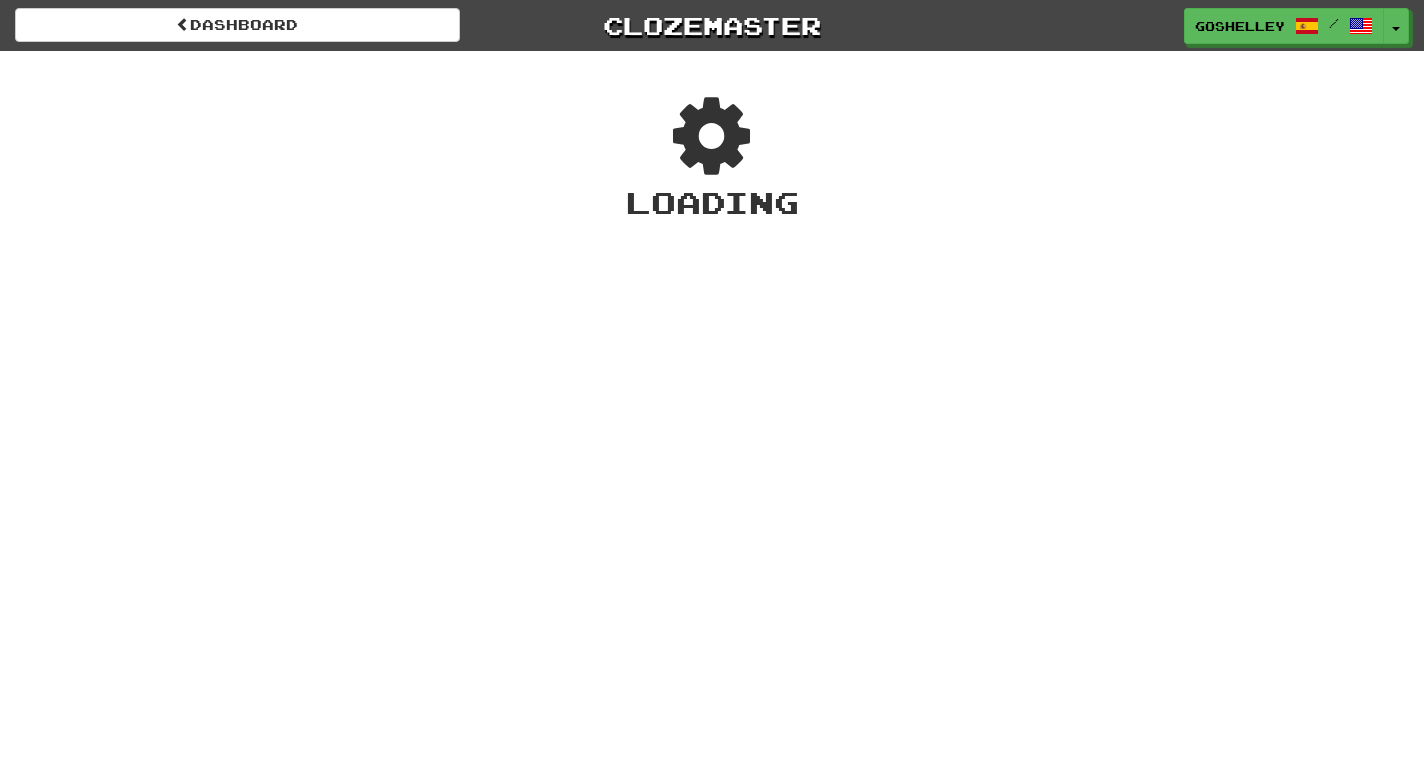 scroll, scrollTop: 0, scrollLeft: 0, axis: both 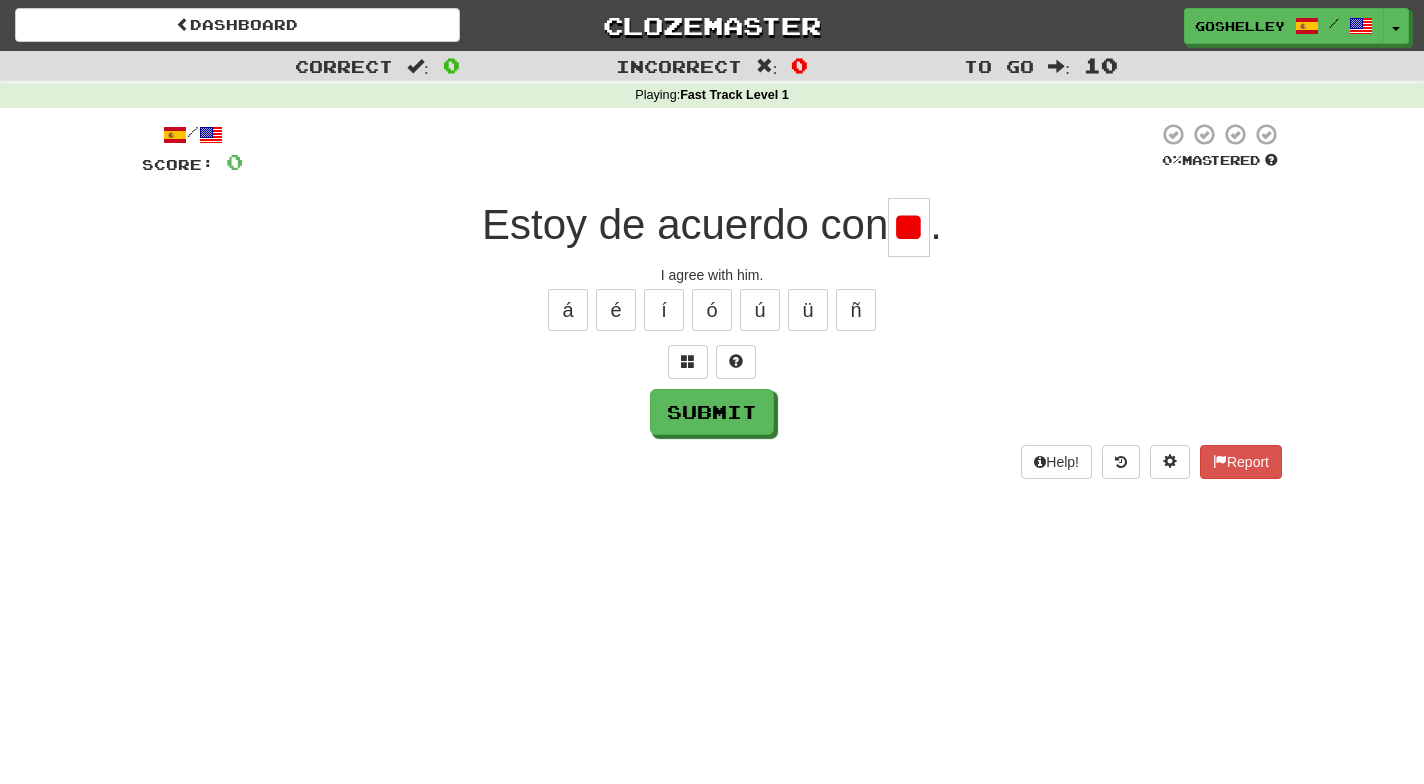 type on "*" 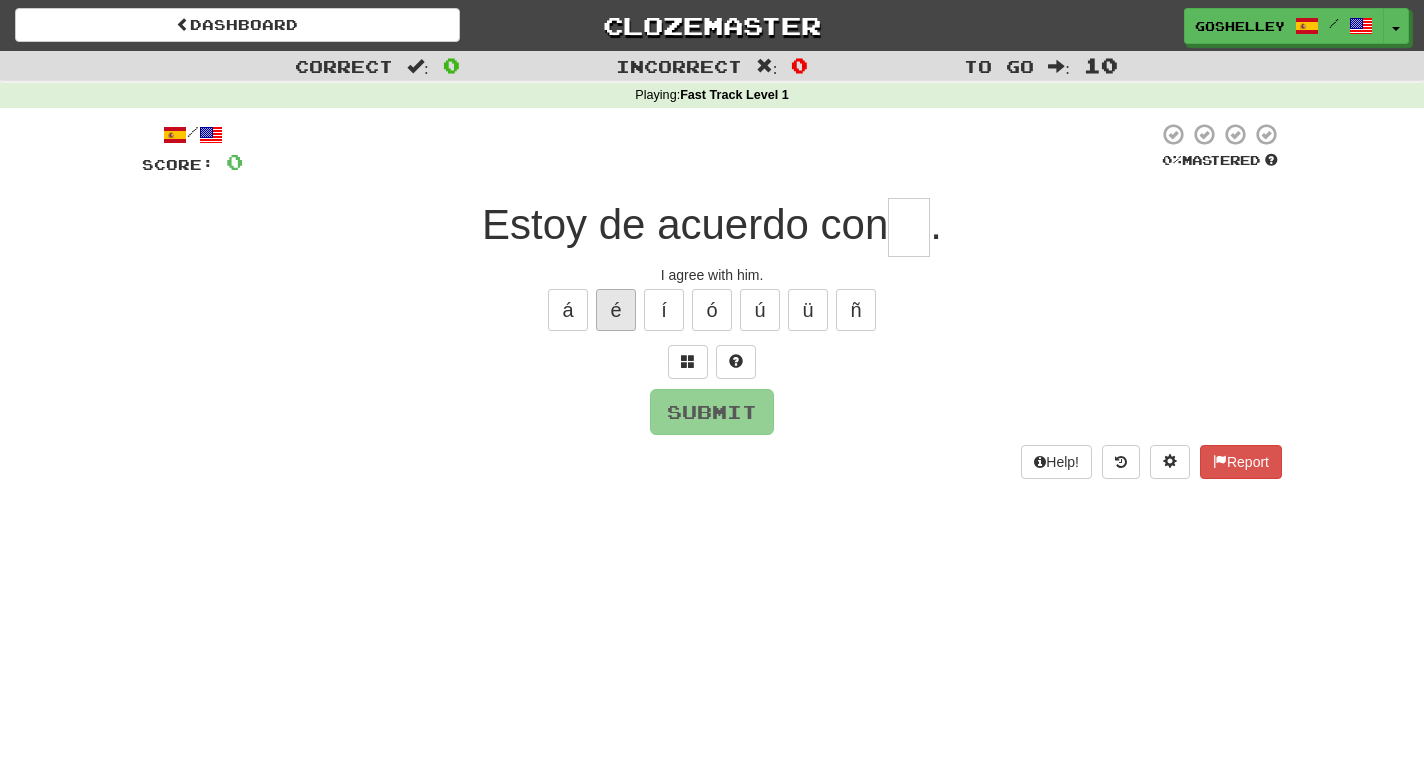 click on "é" at bounding box center [616, 310] 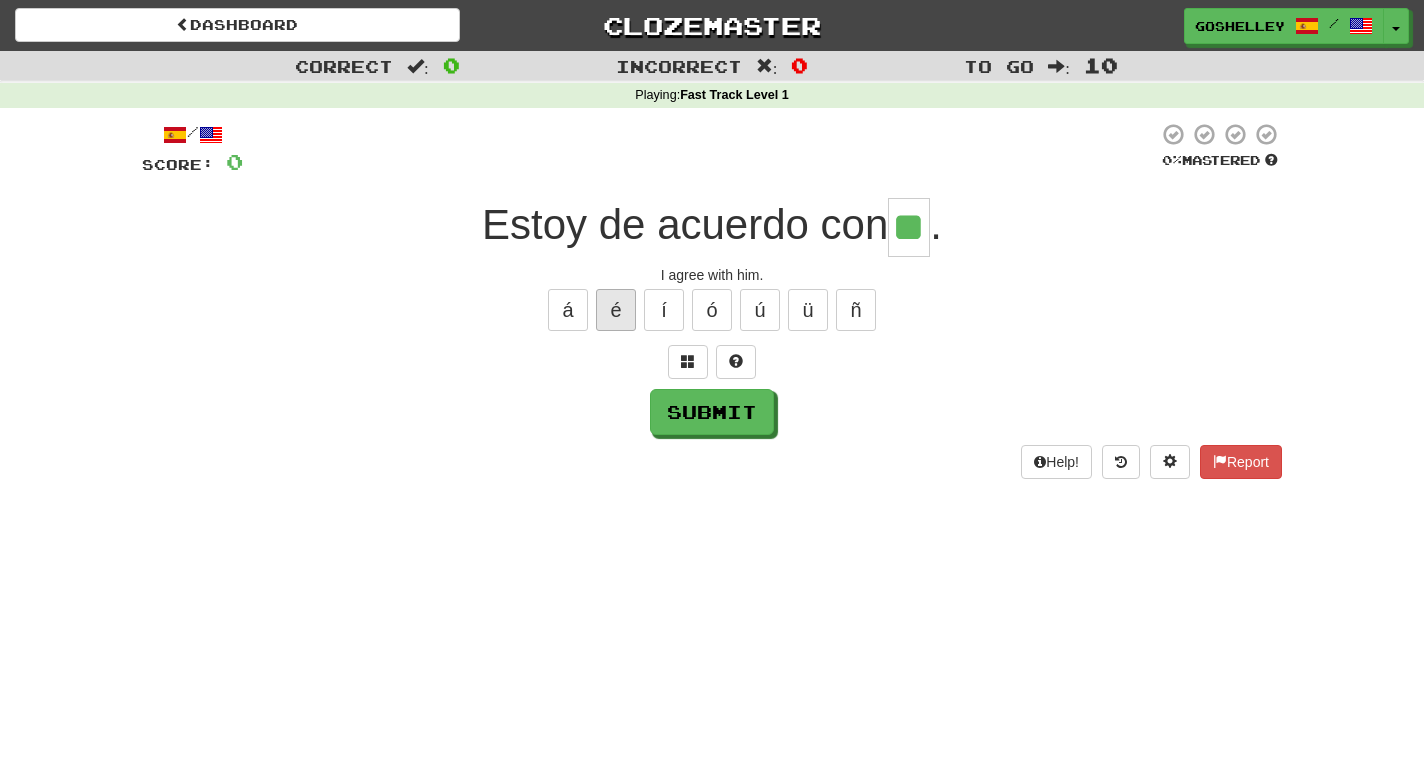 type on "**" 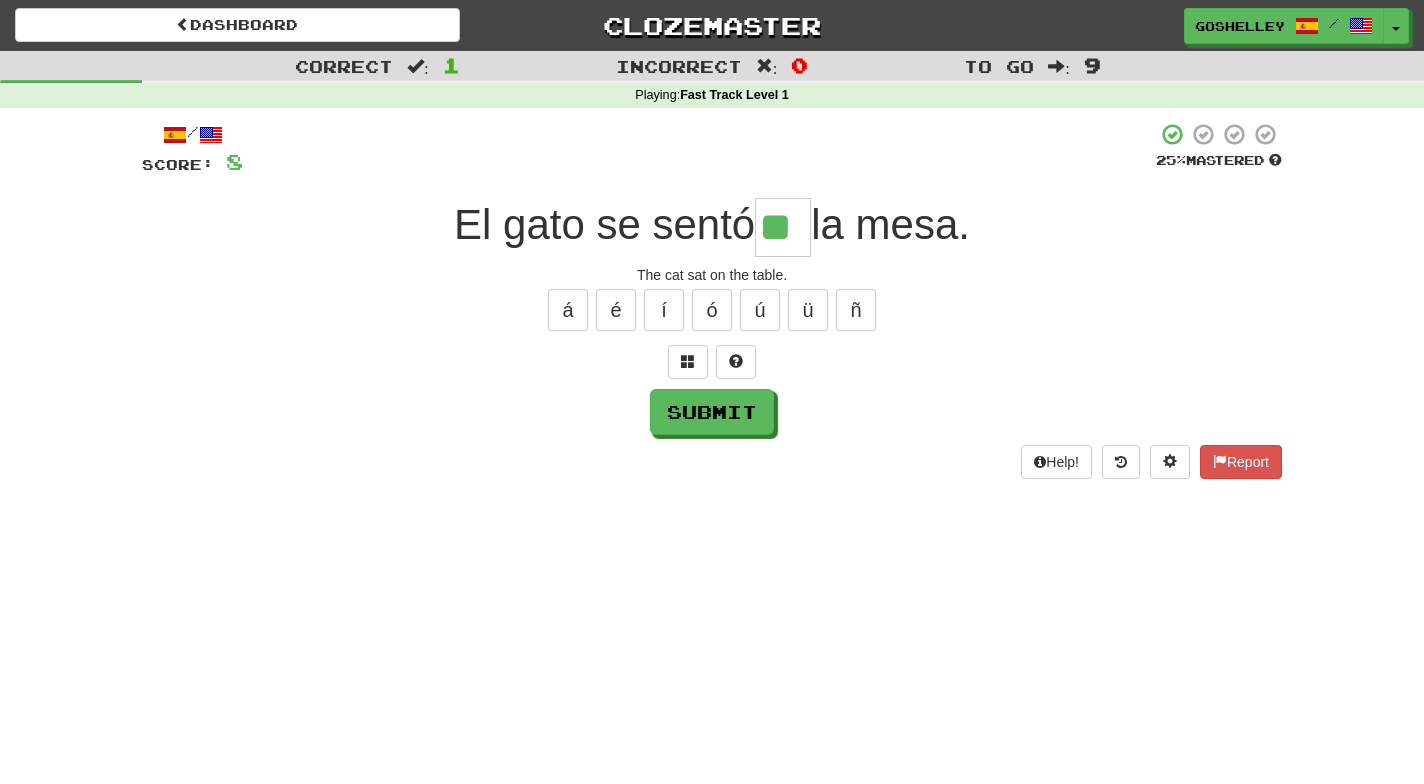 type on "**" 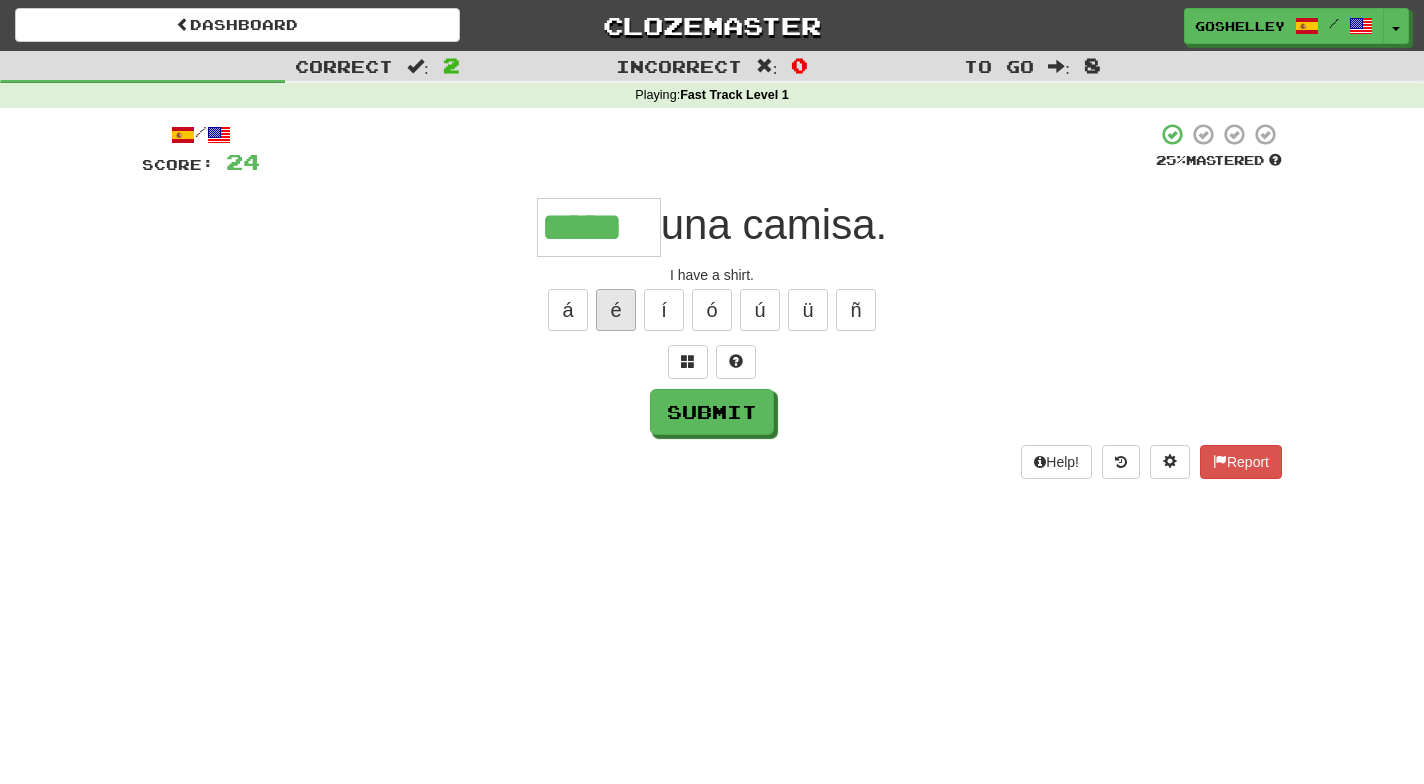 type on "*****" 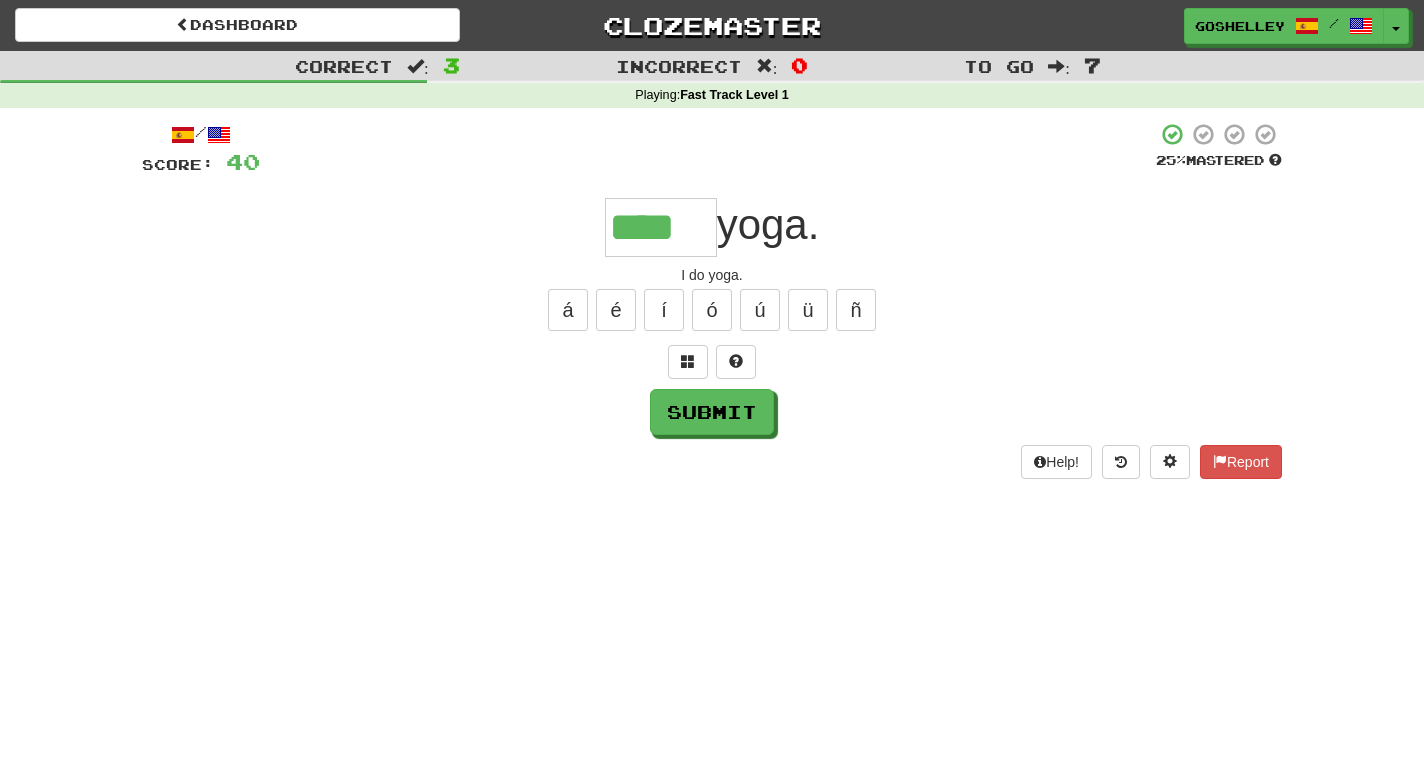 type on "****" 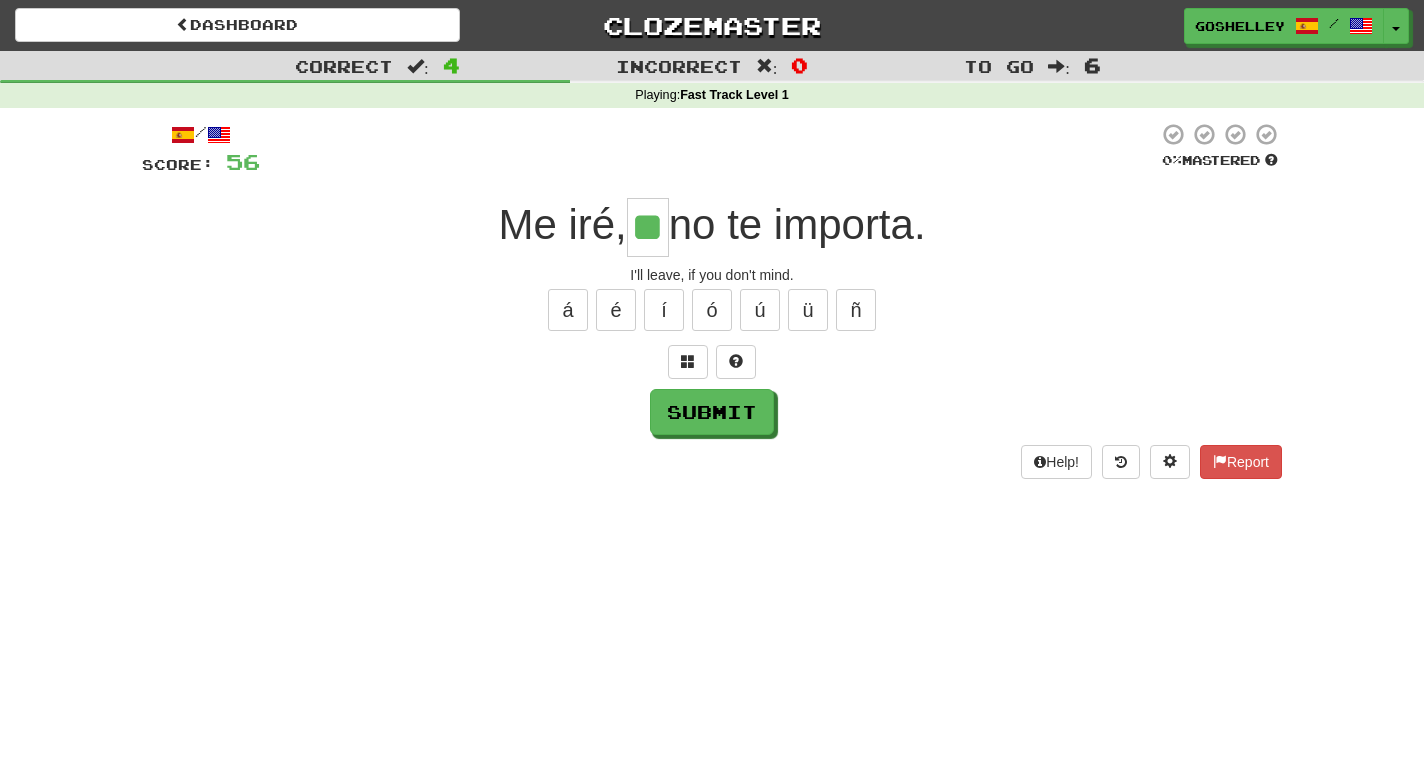 type on "**" 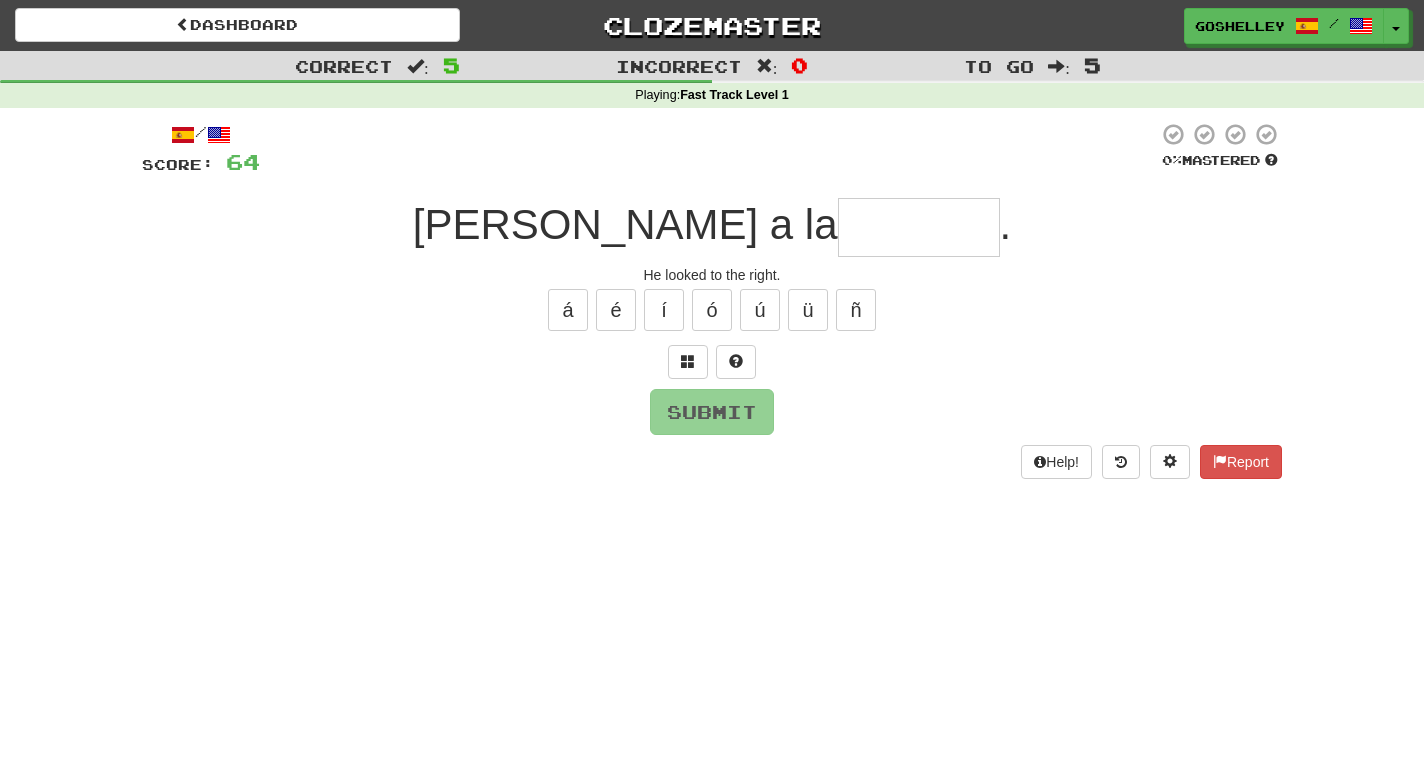 type on "*" 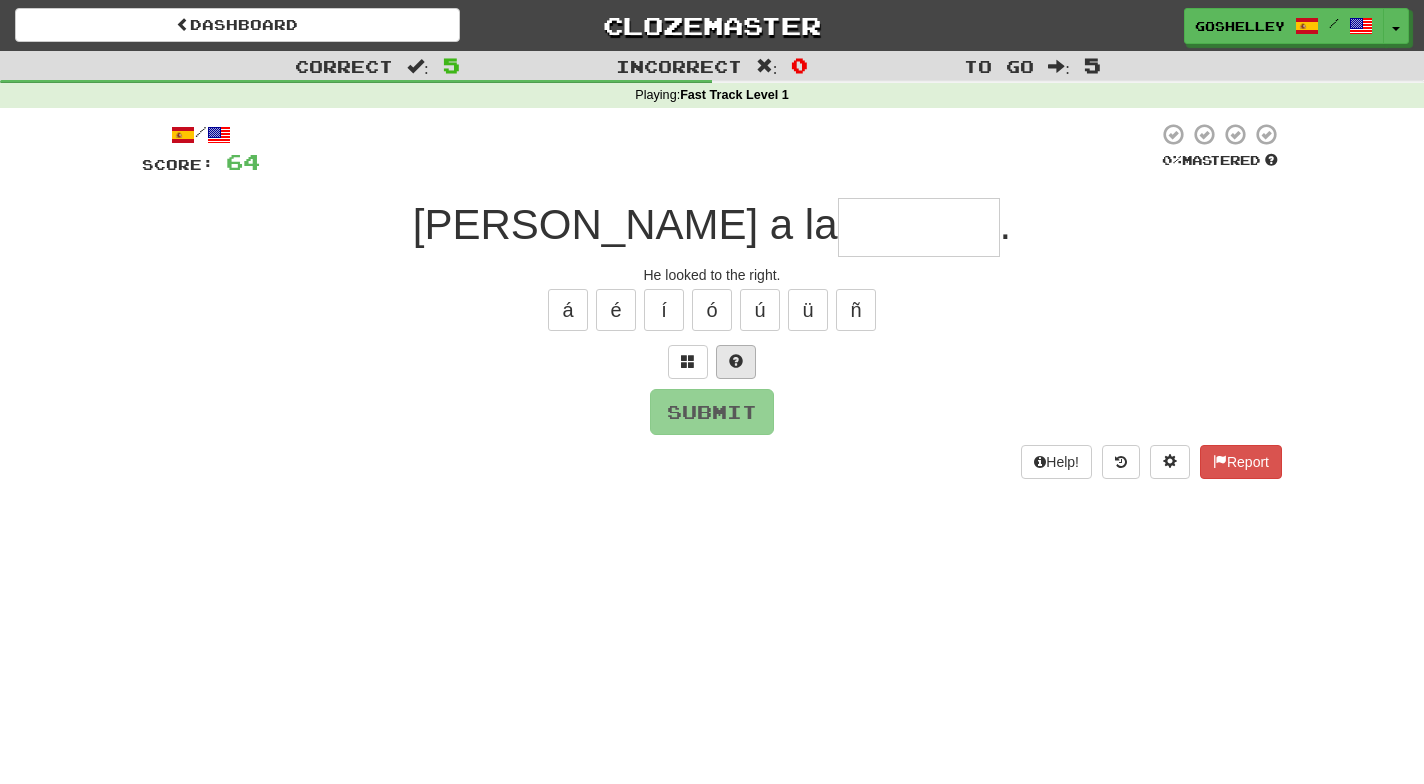 click at bounding box center (736, 361) 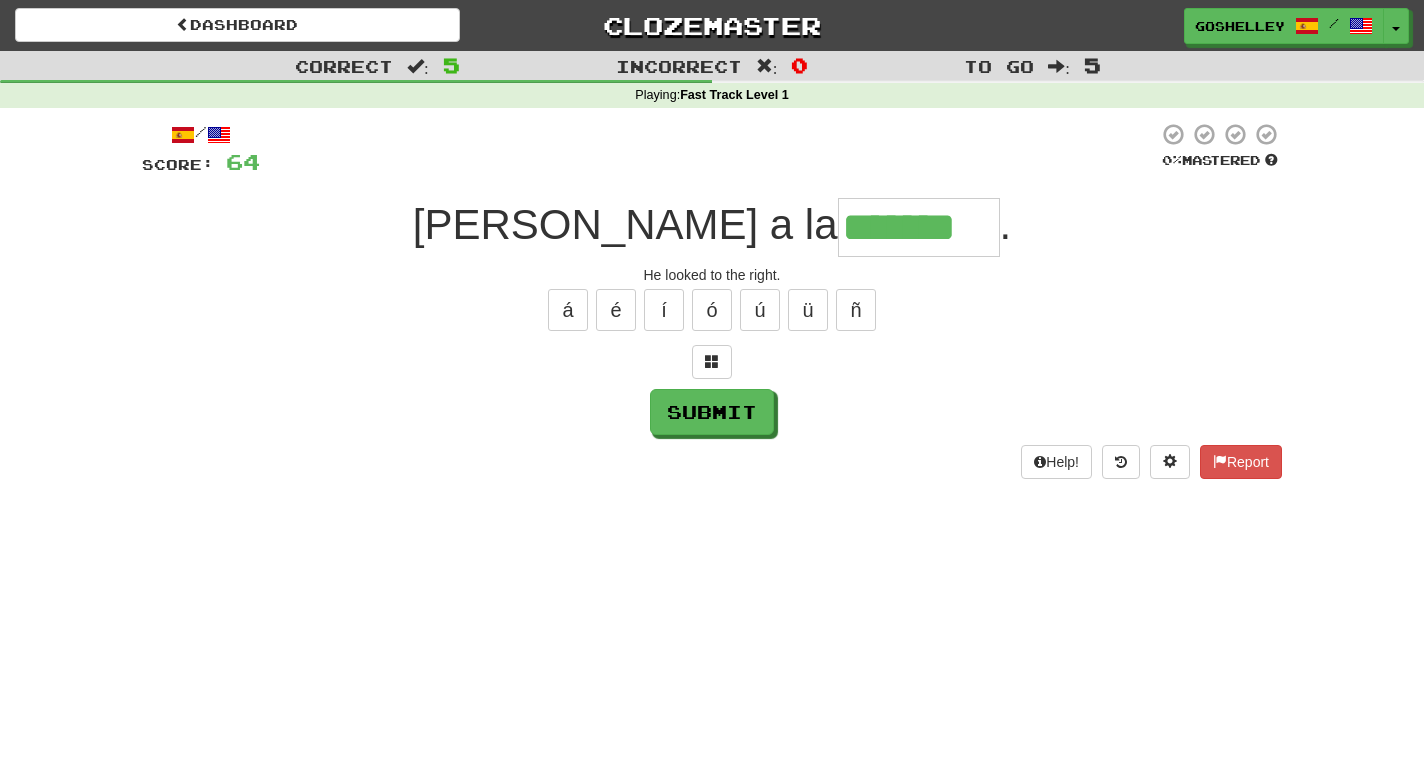 type on "*******" 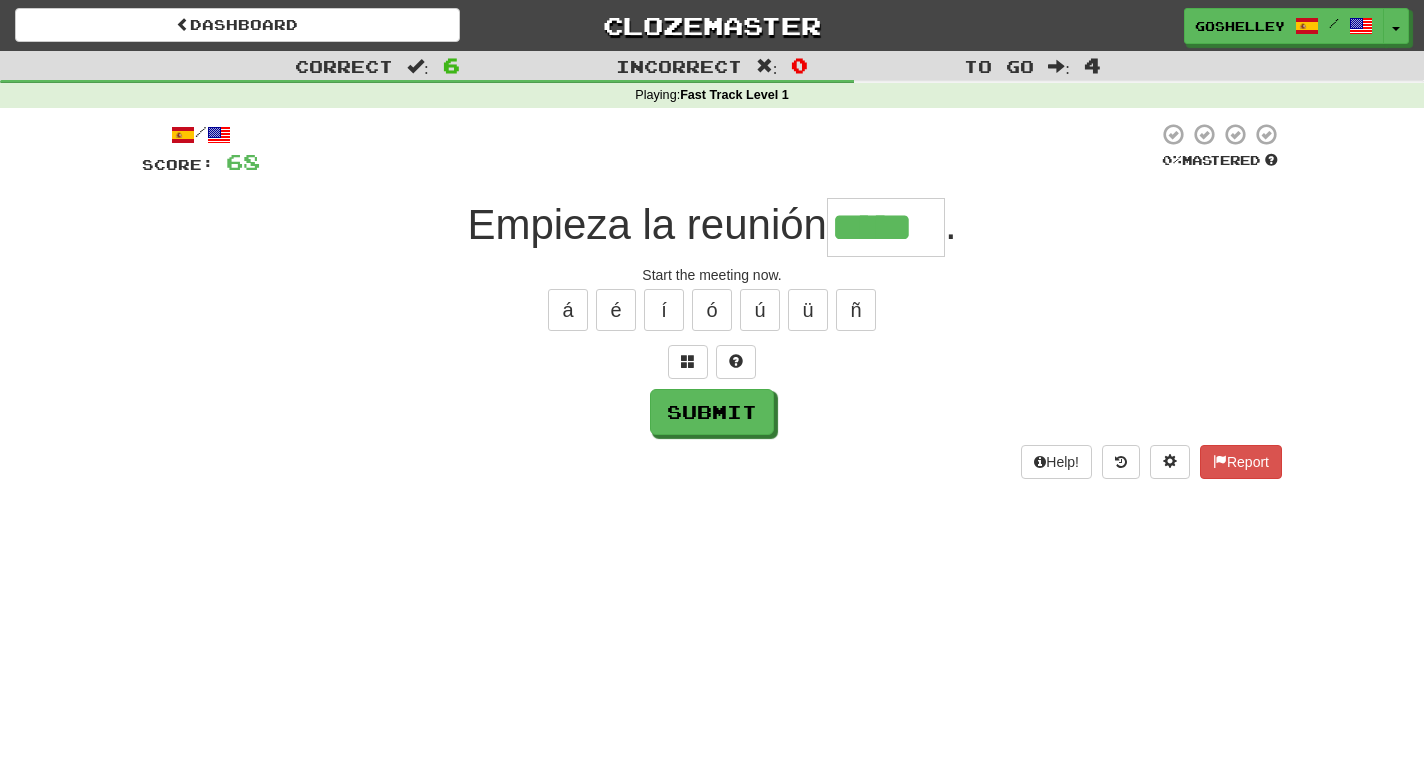 type on "*****" 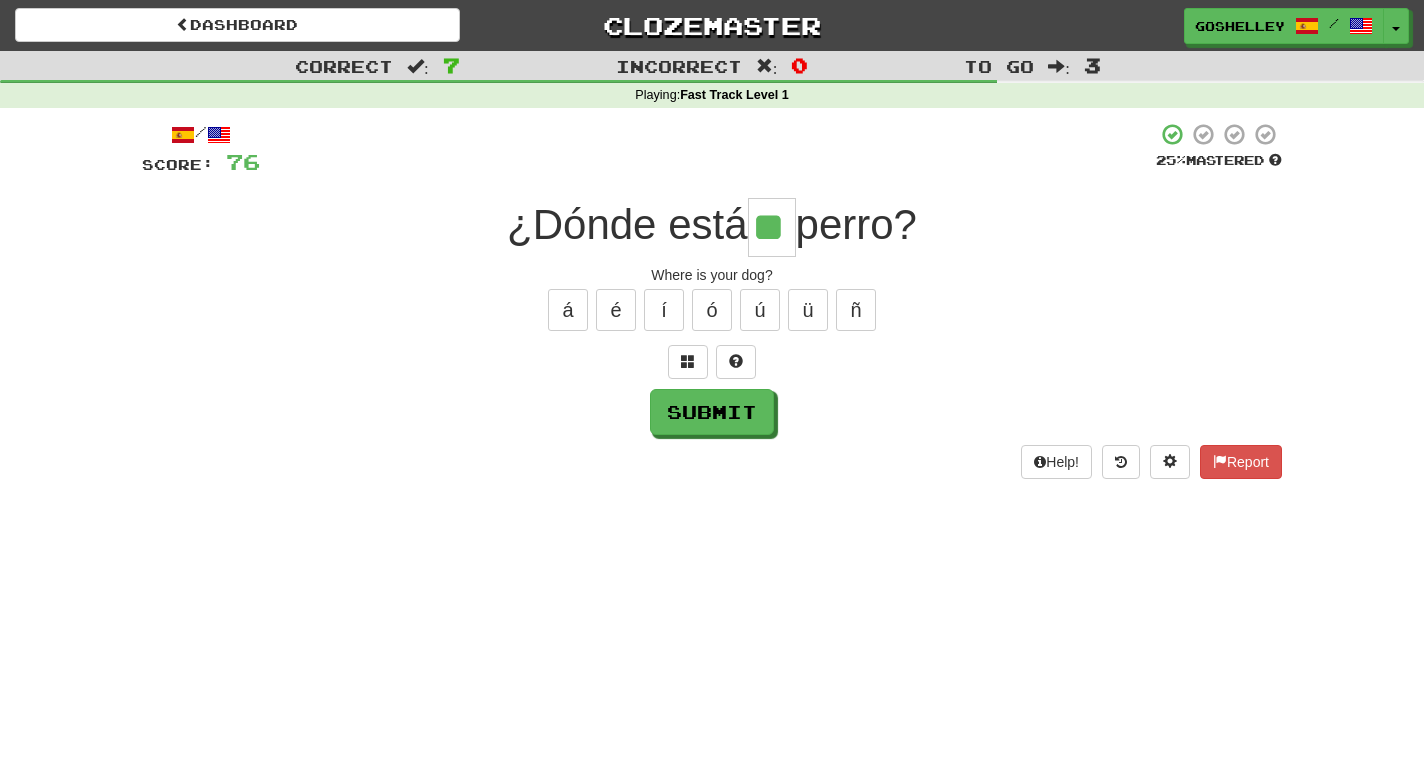 type on "**" 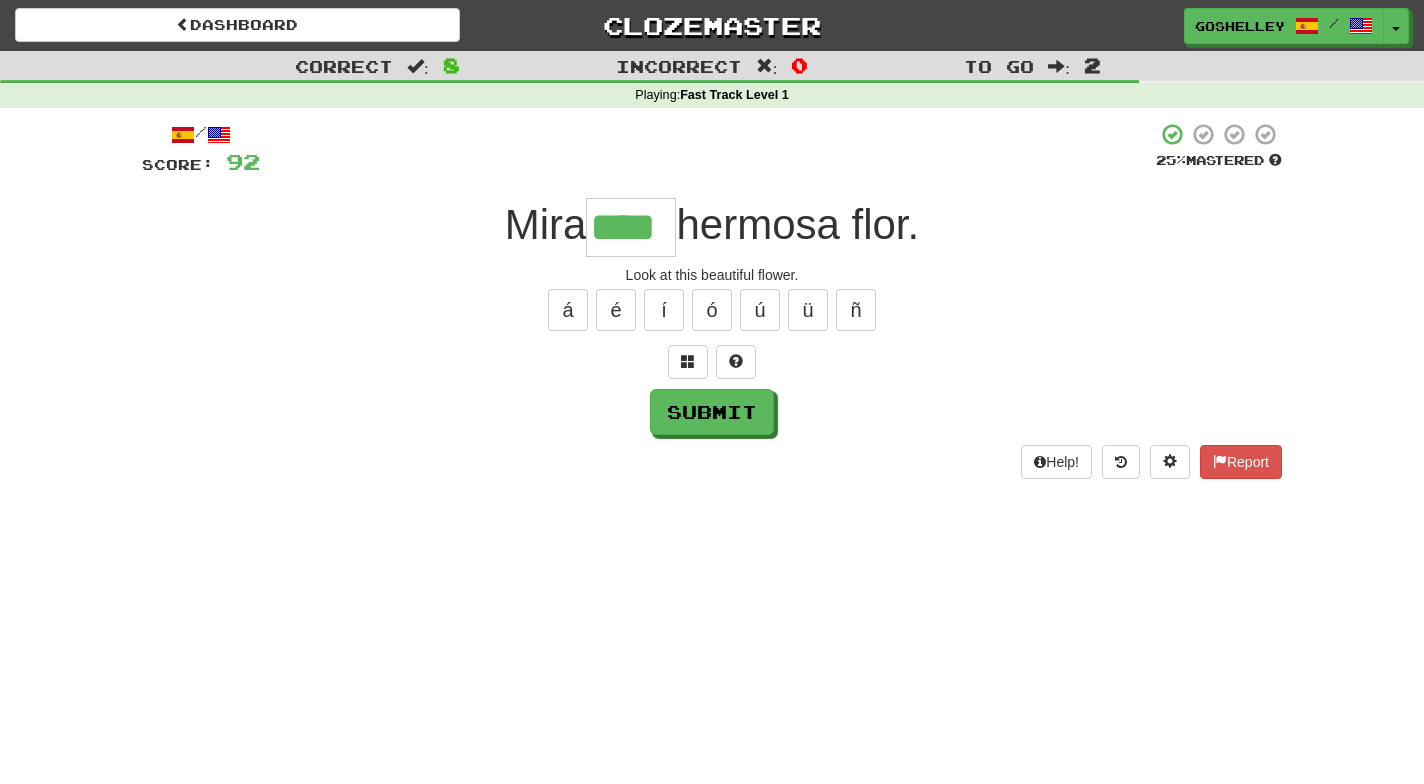 type on "****" 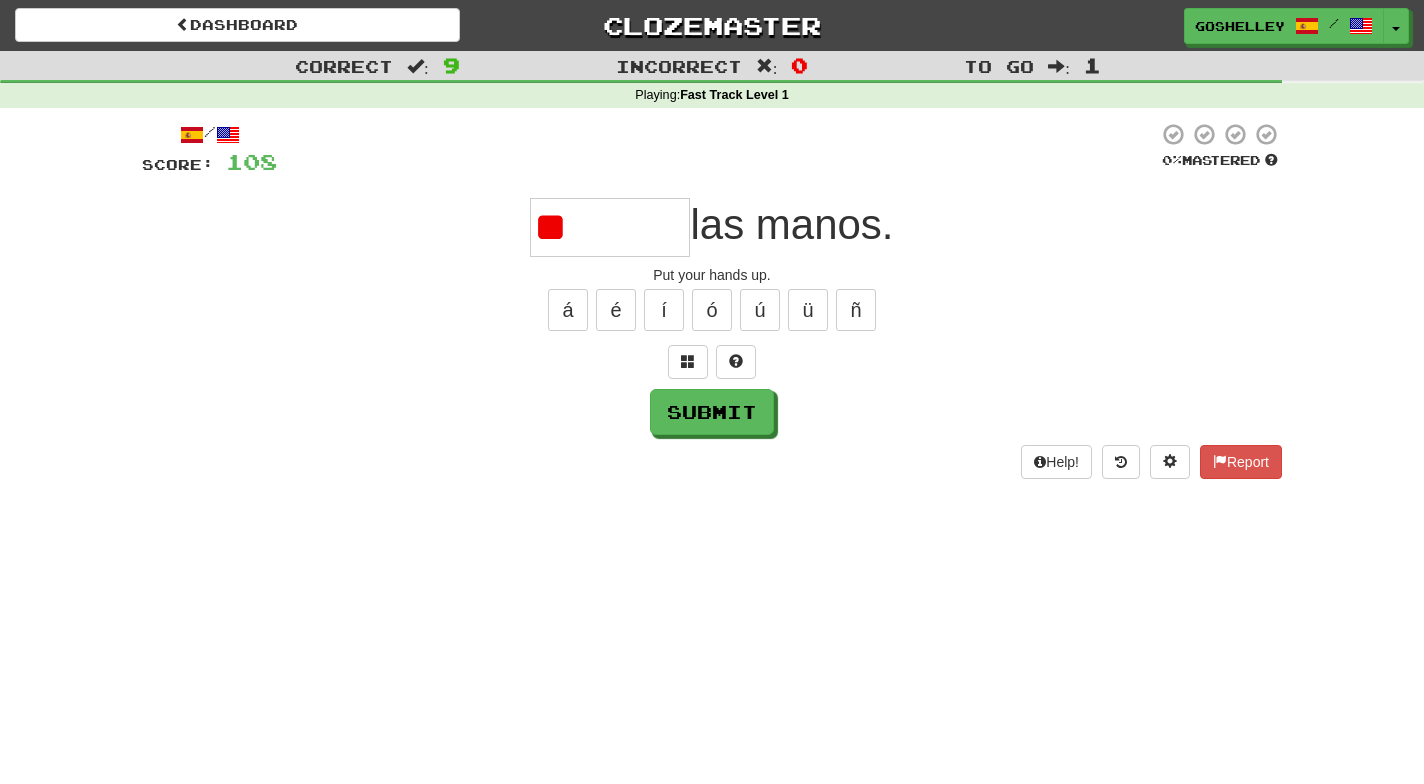 type on "*" 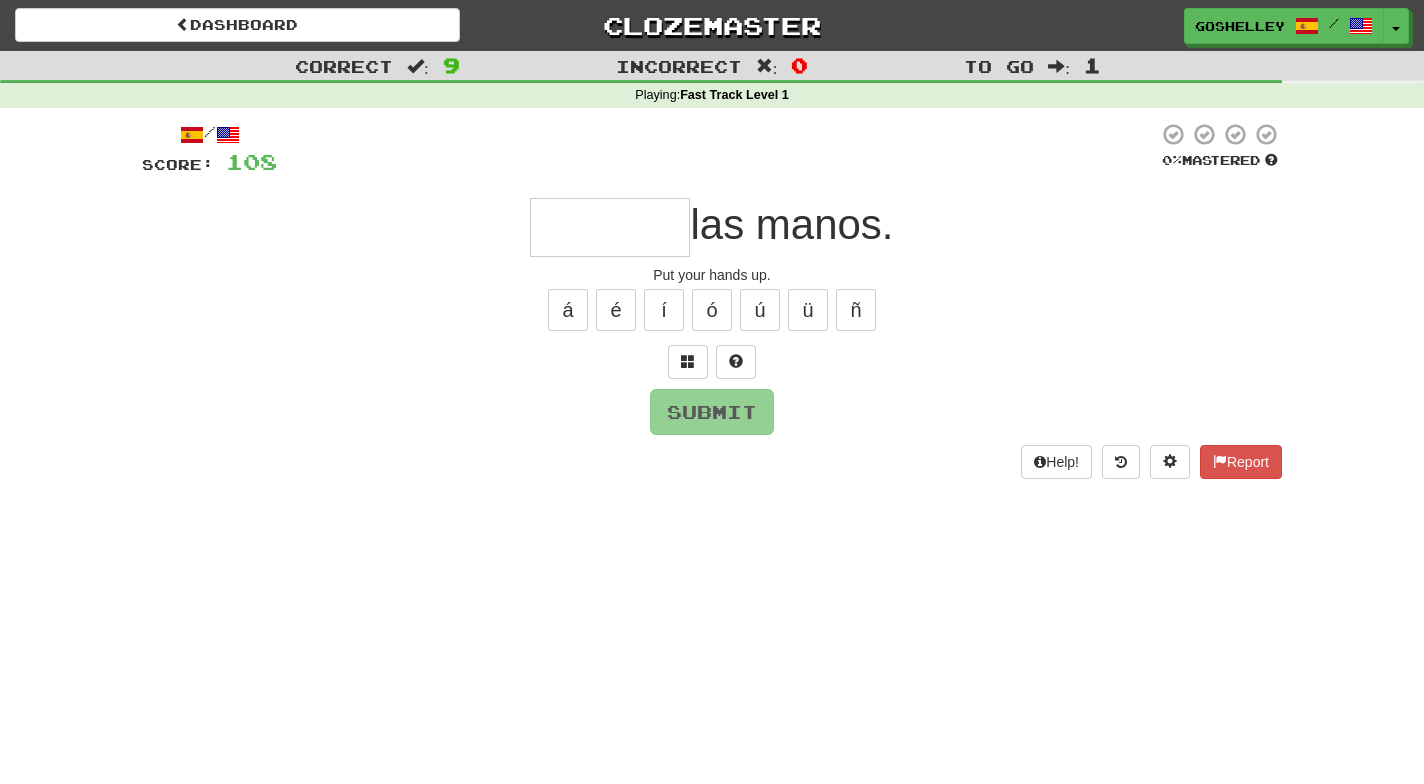type on "*" 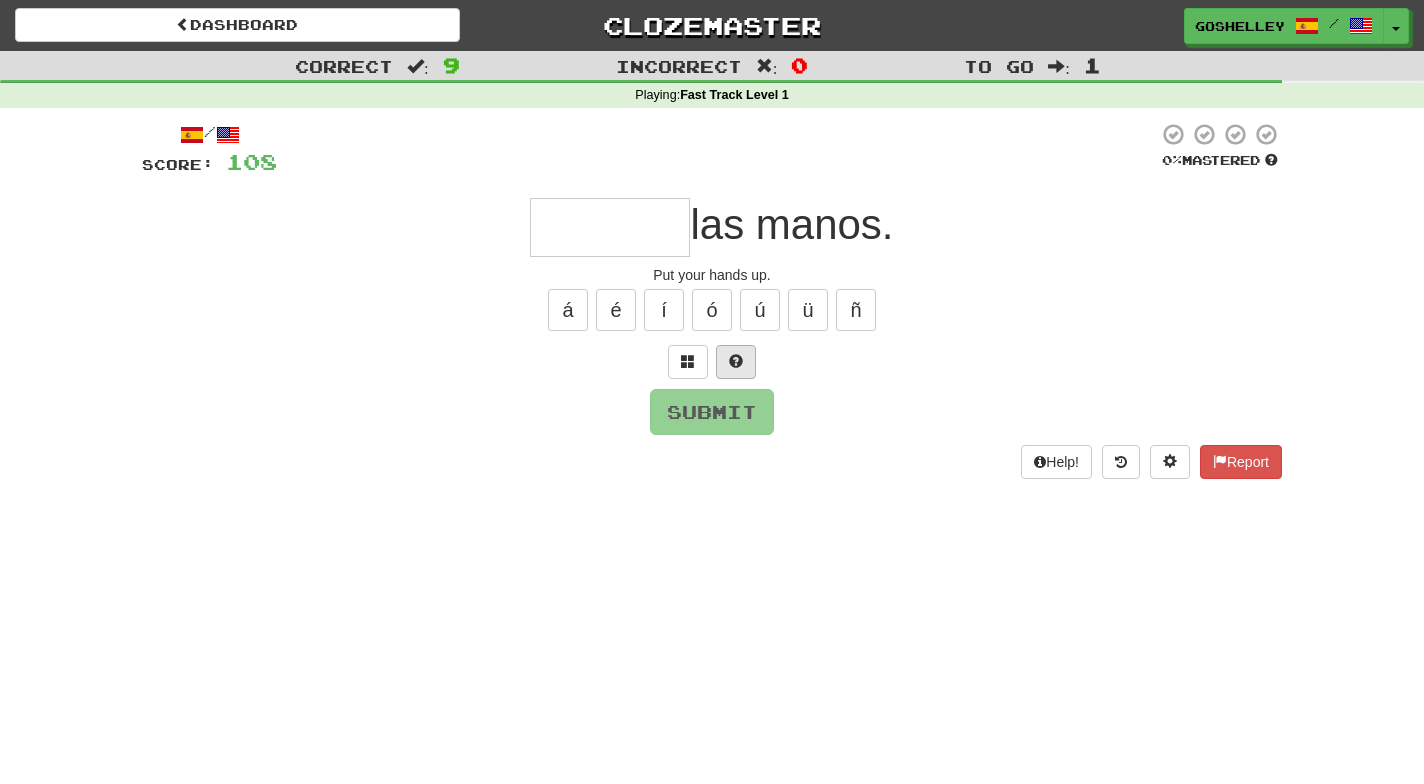 click at bounding box center [736, 362] 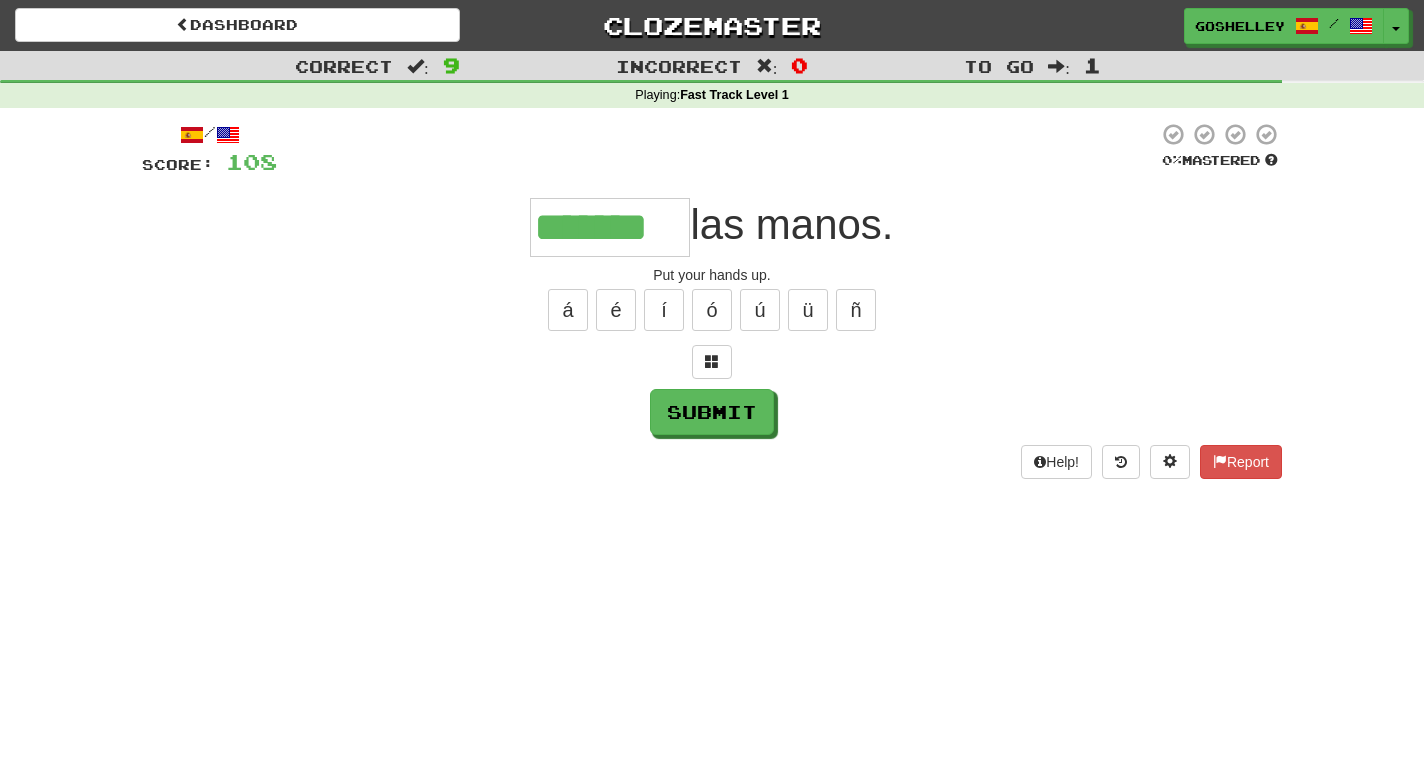 type on "*******" 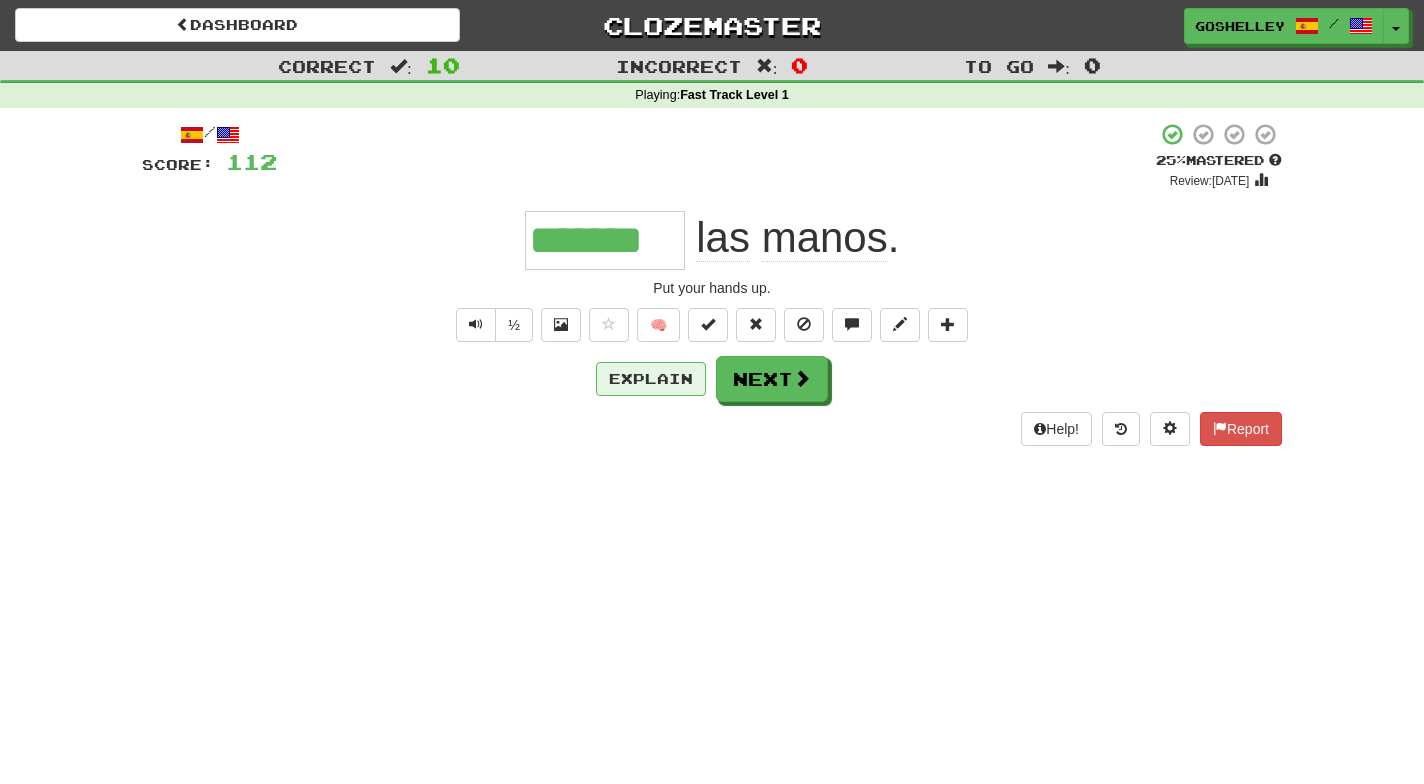 click on "Explain" at bounding box center [651, 379] 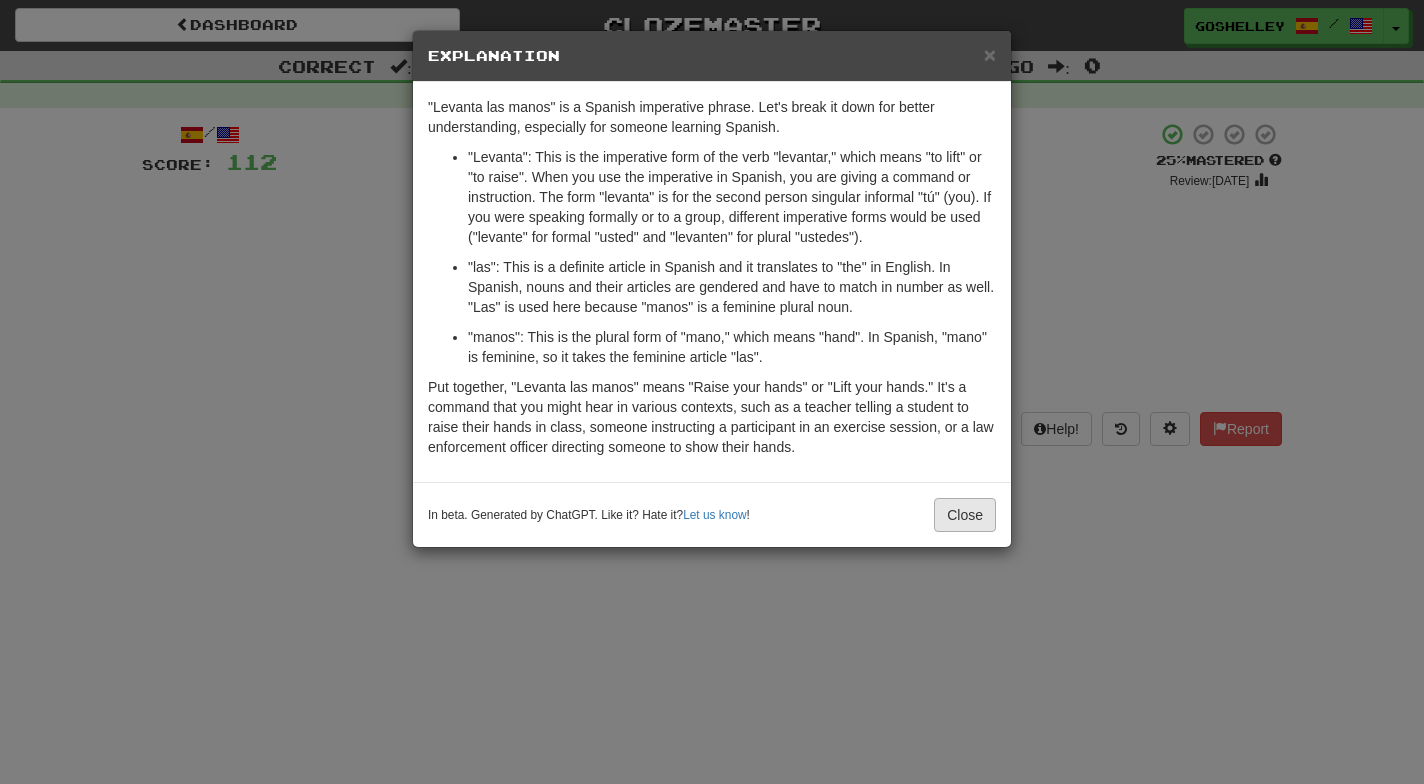click on "Close" at bounding box center [965, 515] 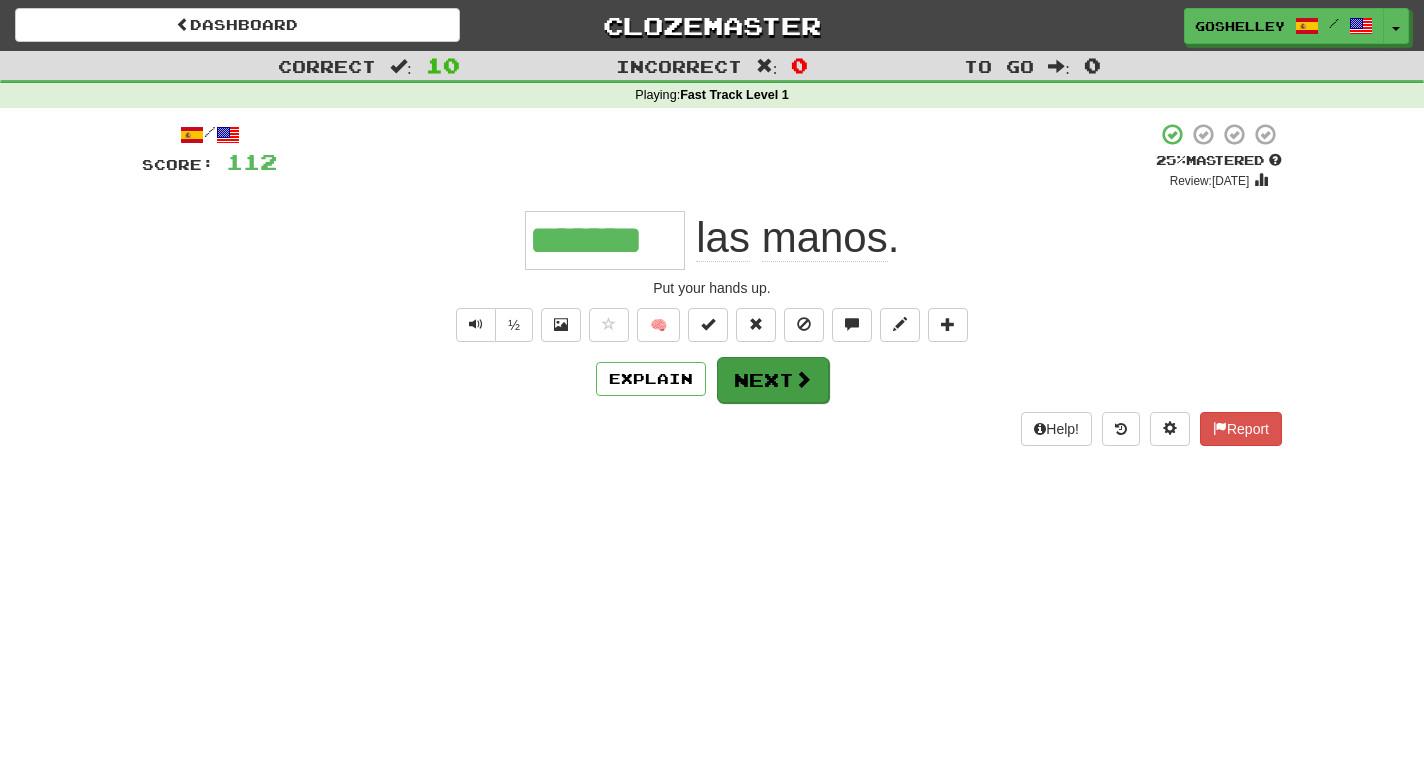 click on "Next" at bounding box center (773, 380) 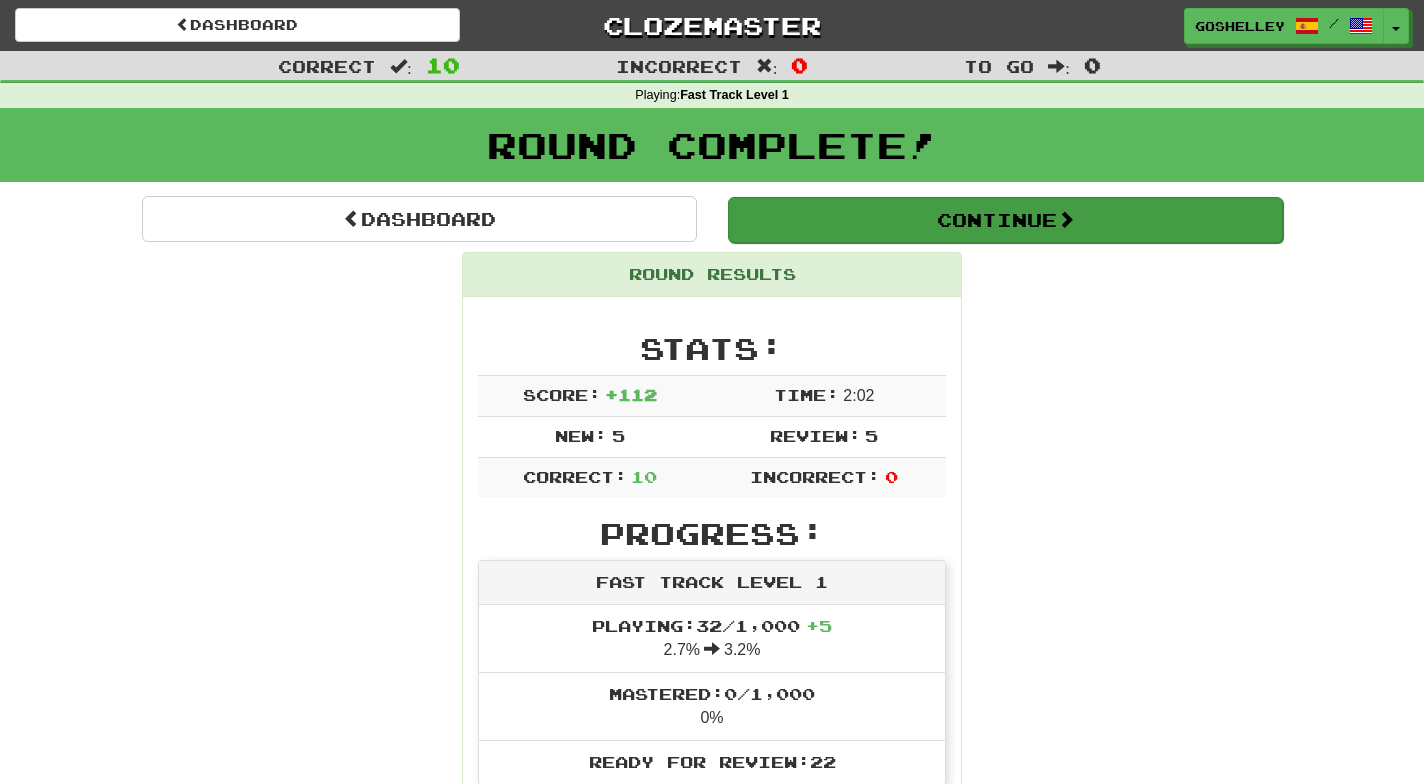 click on "Continue" at bounding box center [1005, 220] 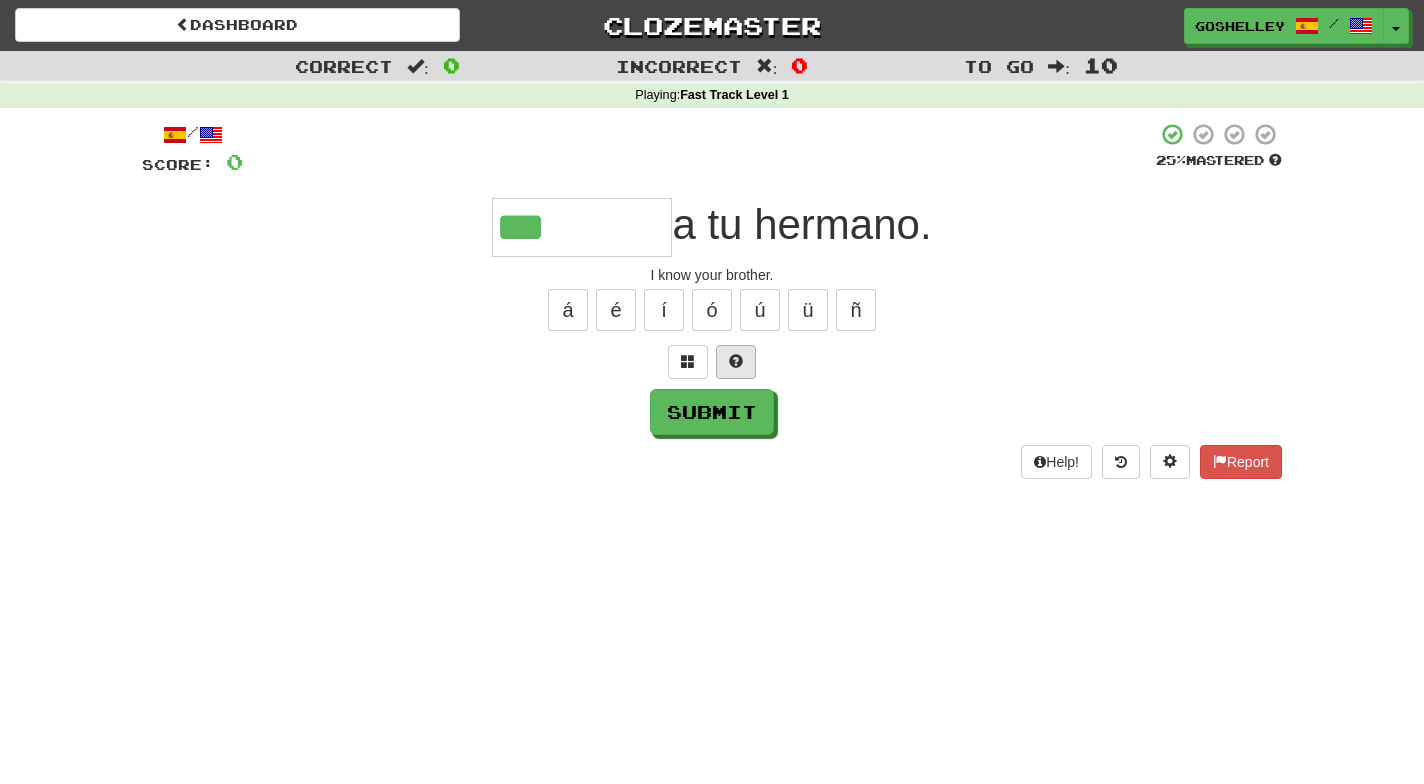 click at bounding box center (736, 362) 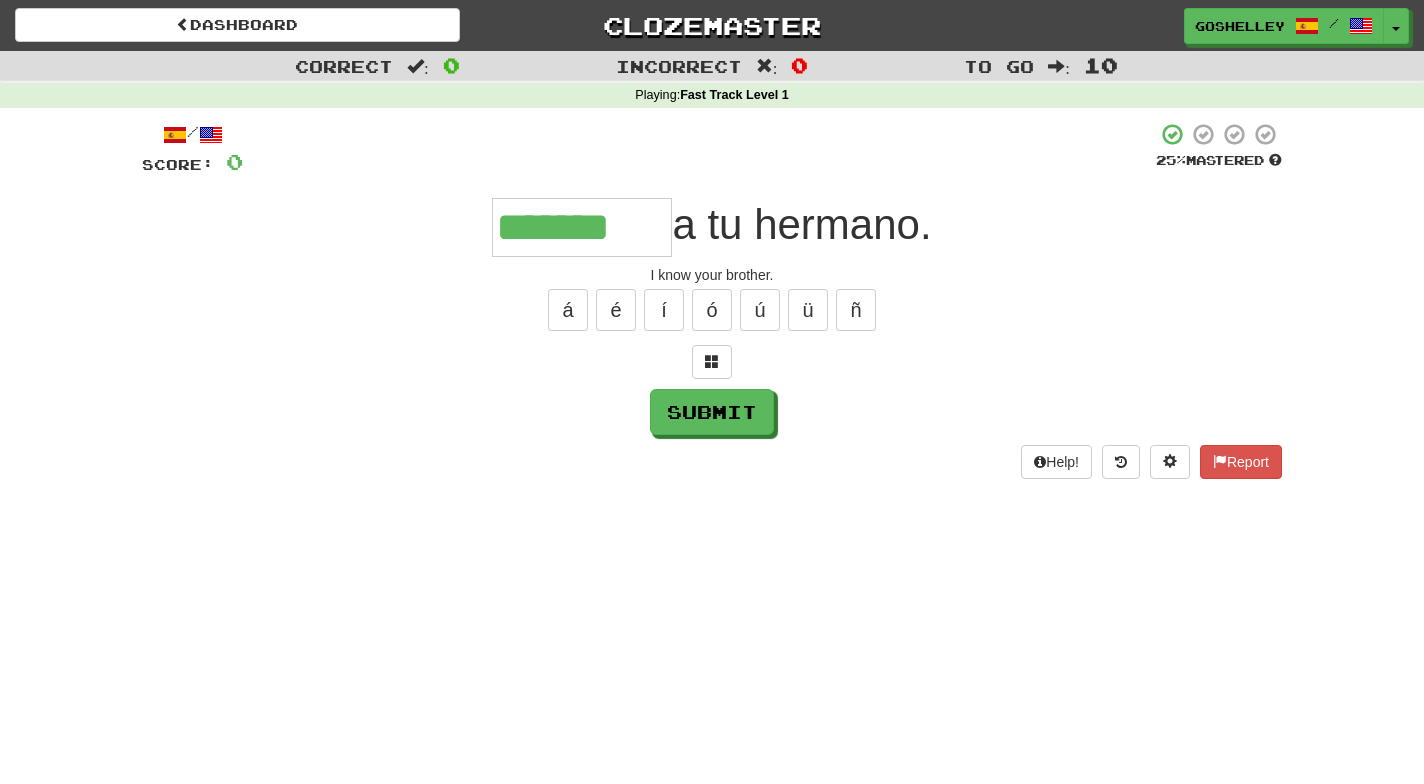 type on "*******" 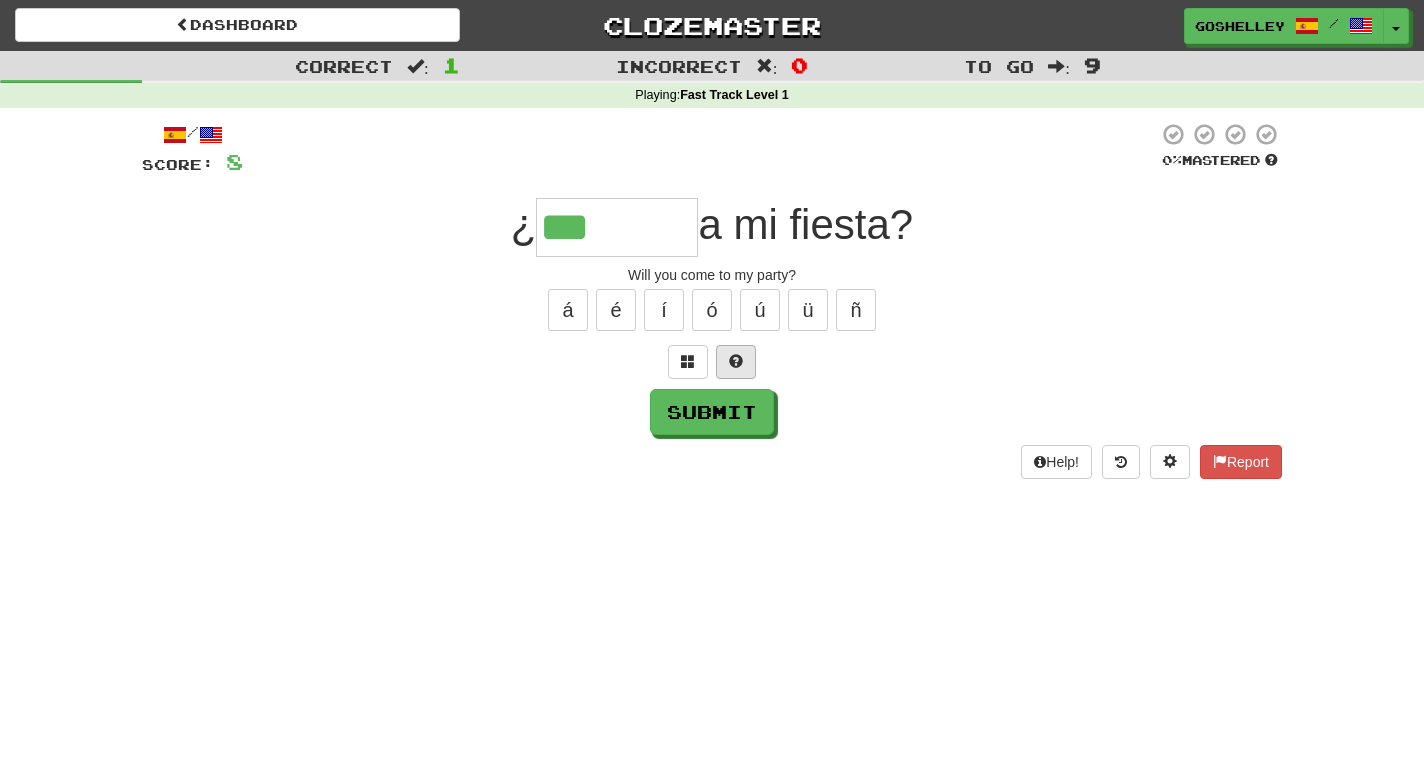 click at bounding box center (736, 362) 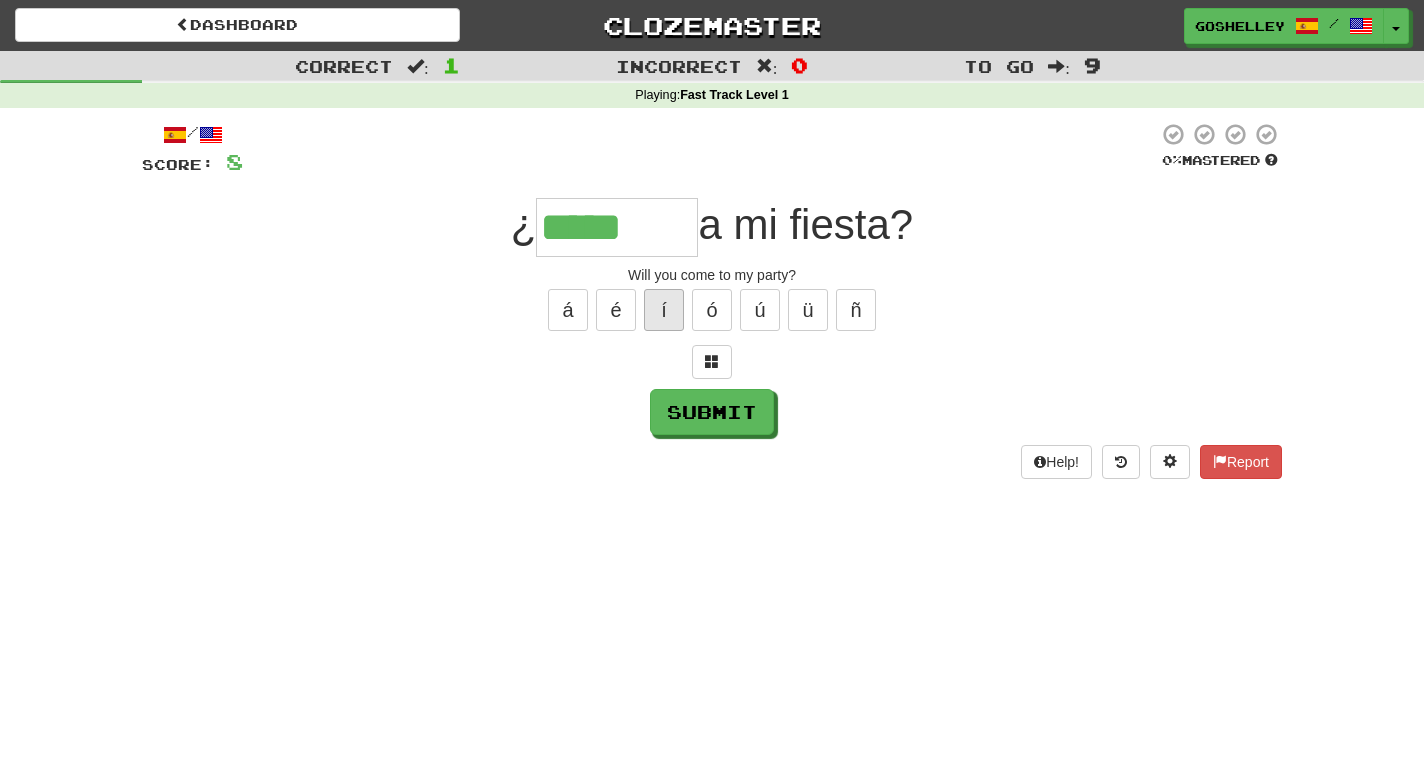click on "í" at bounding box center [664, 310] 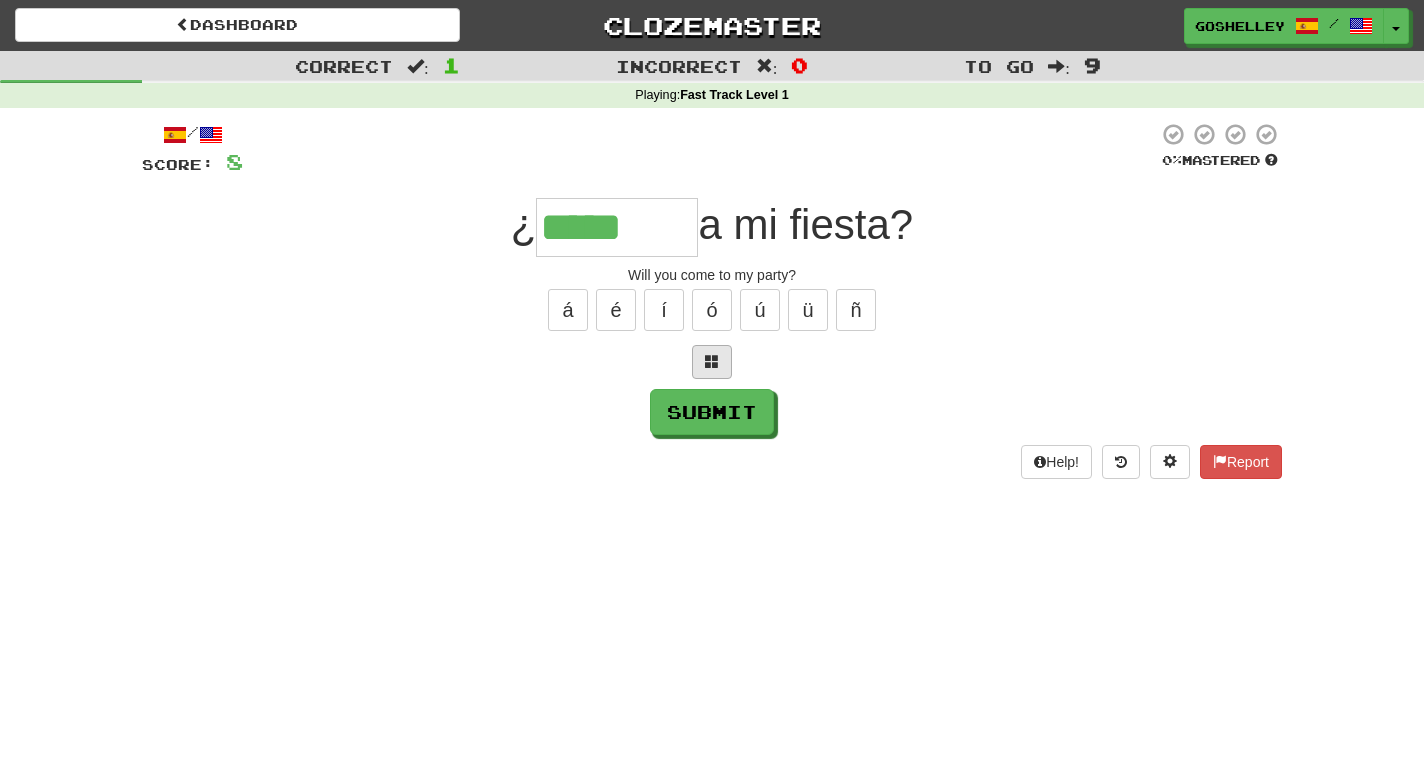 click at bounding box center [712, 361] 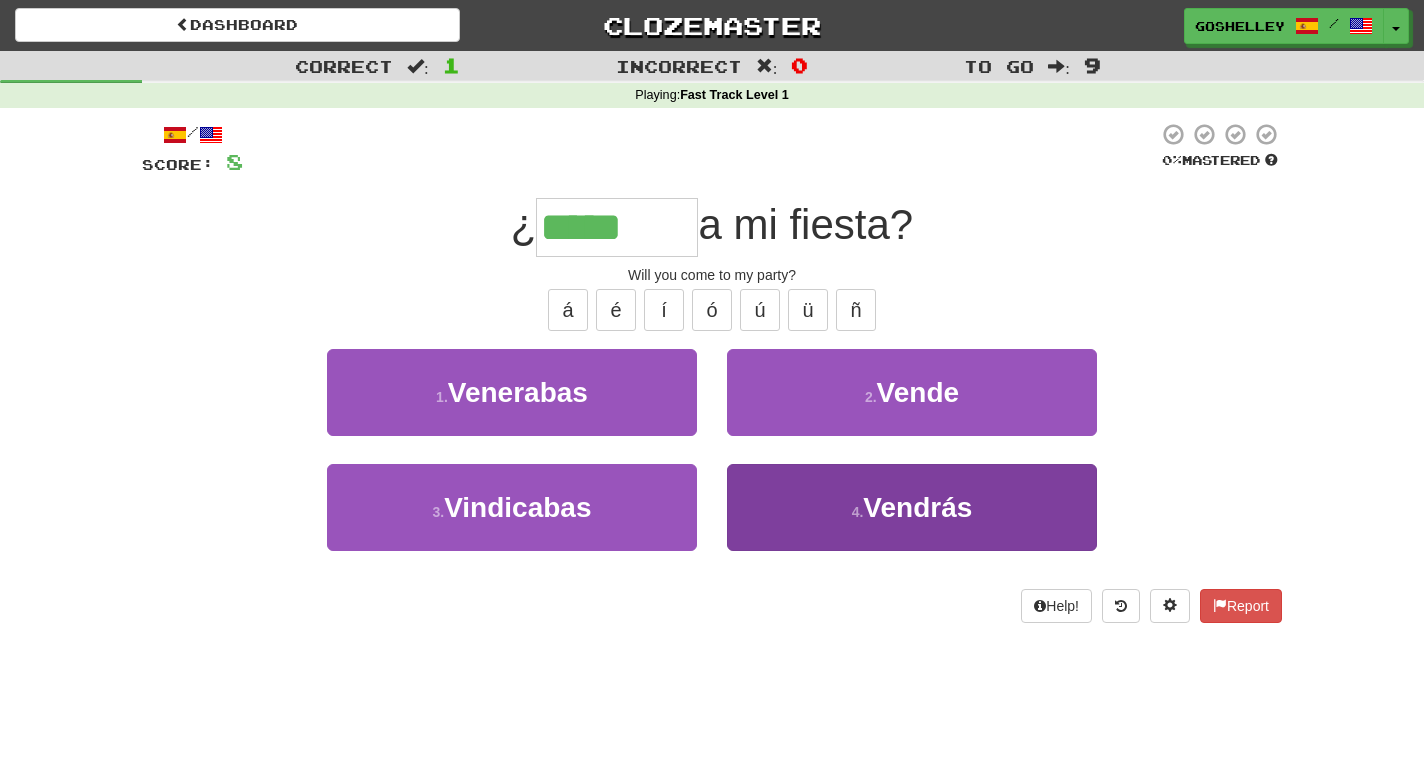 click on "Vendrás" at bounding box center (917, 507) 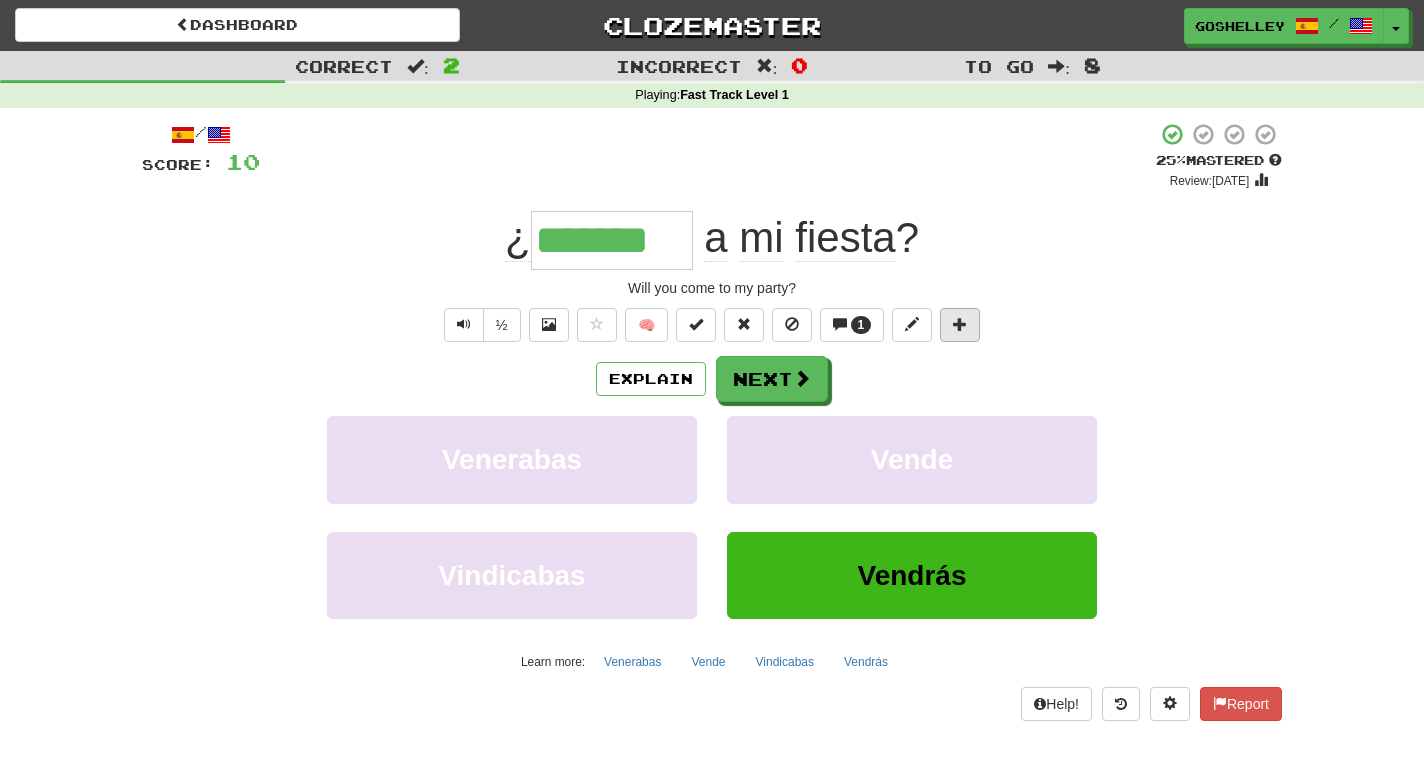 click at bounding box center [960, 324] 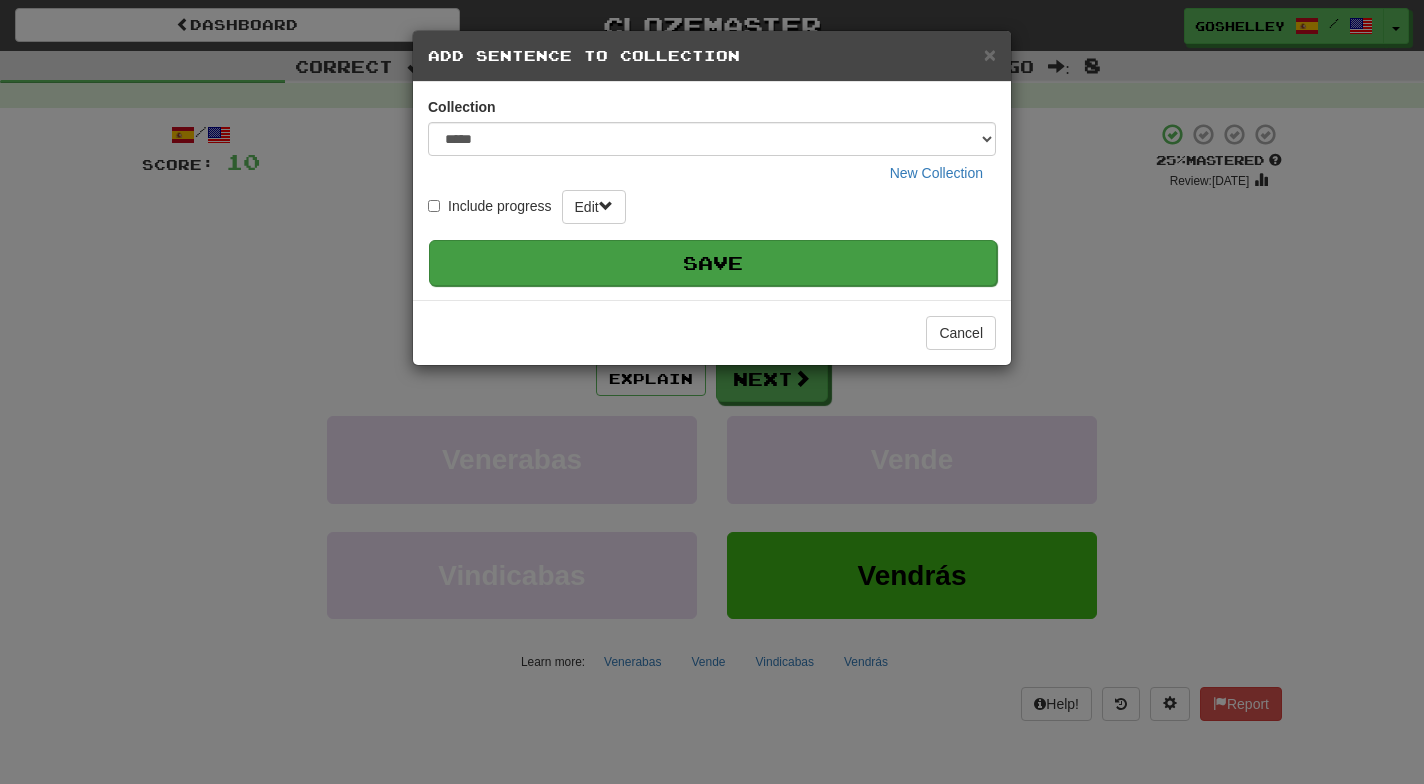 click on "Save" at bounding box center [713, 263] 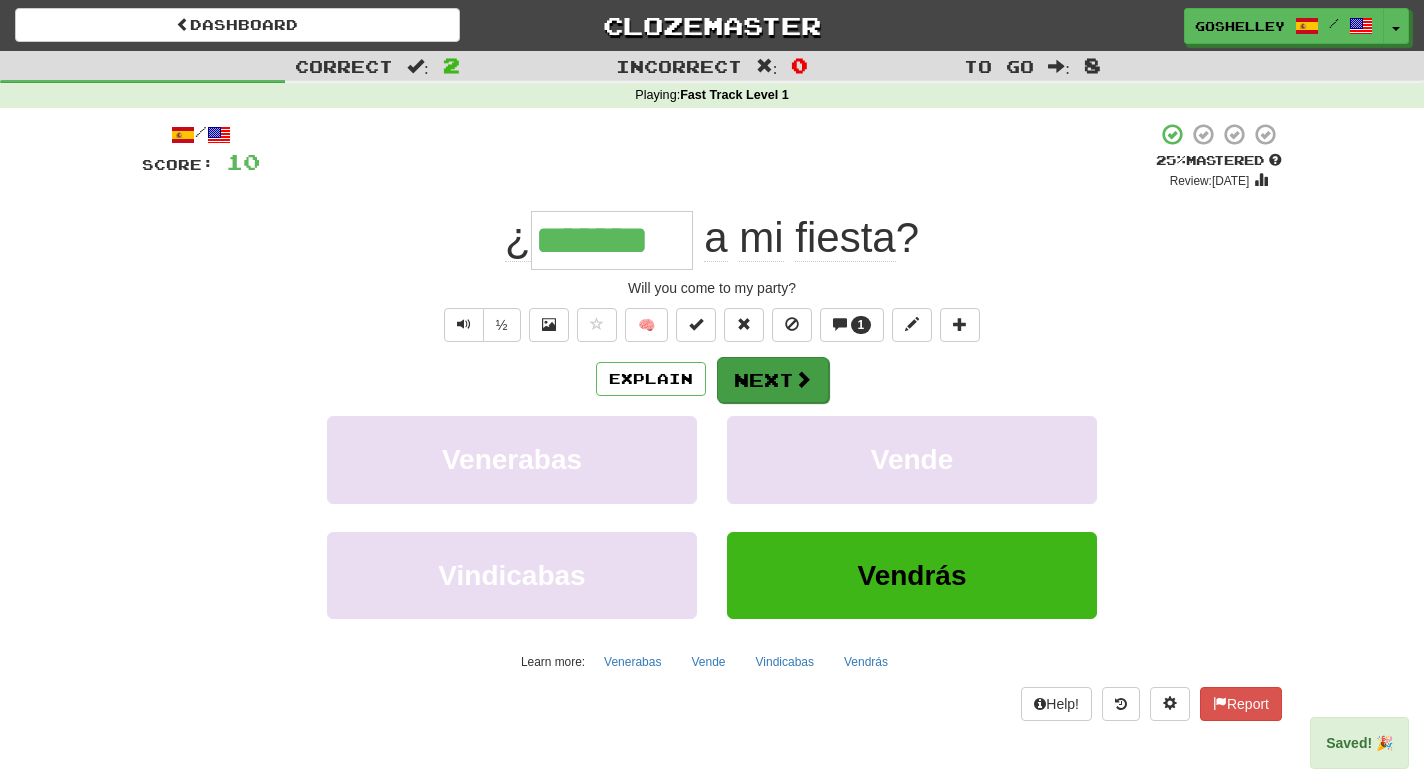 click on "Next" at bounding box center (773, 380) 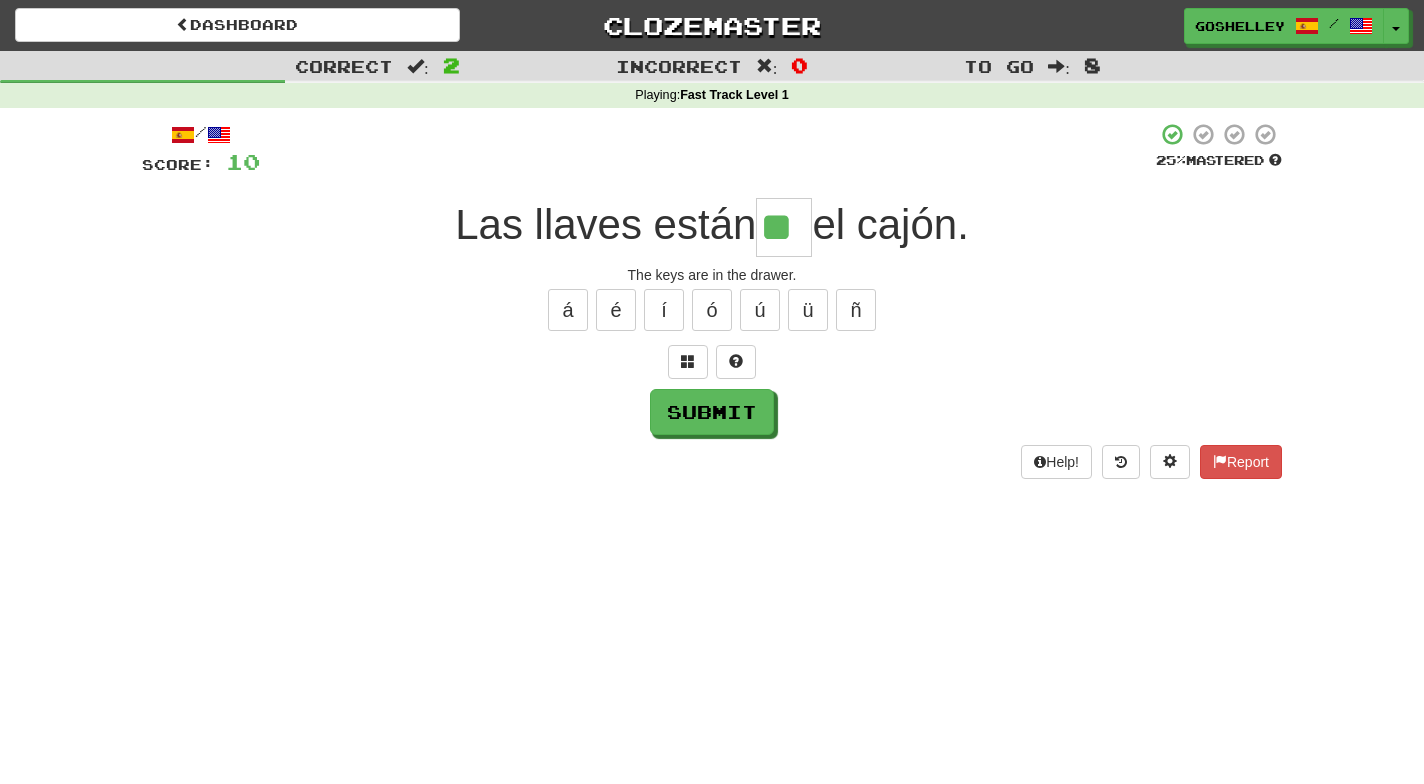 type on "**" 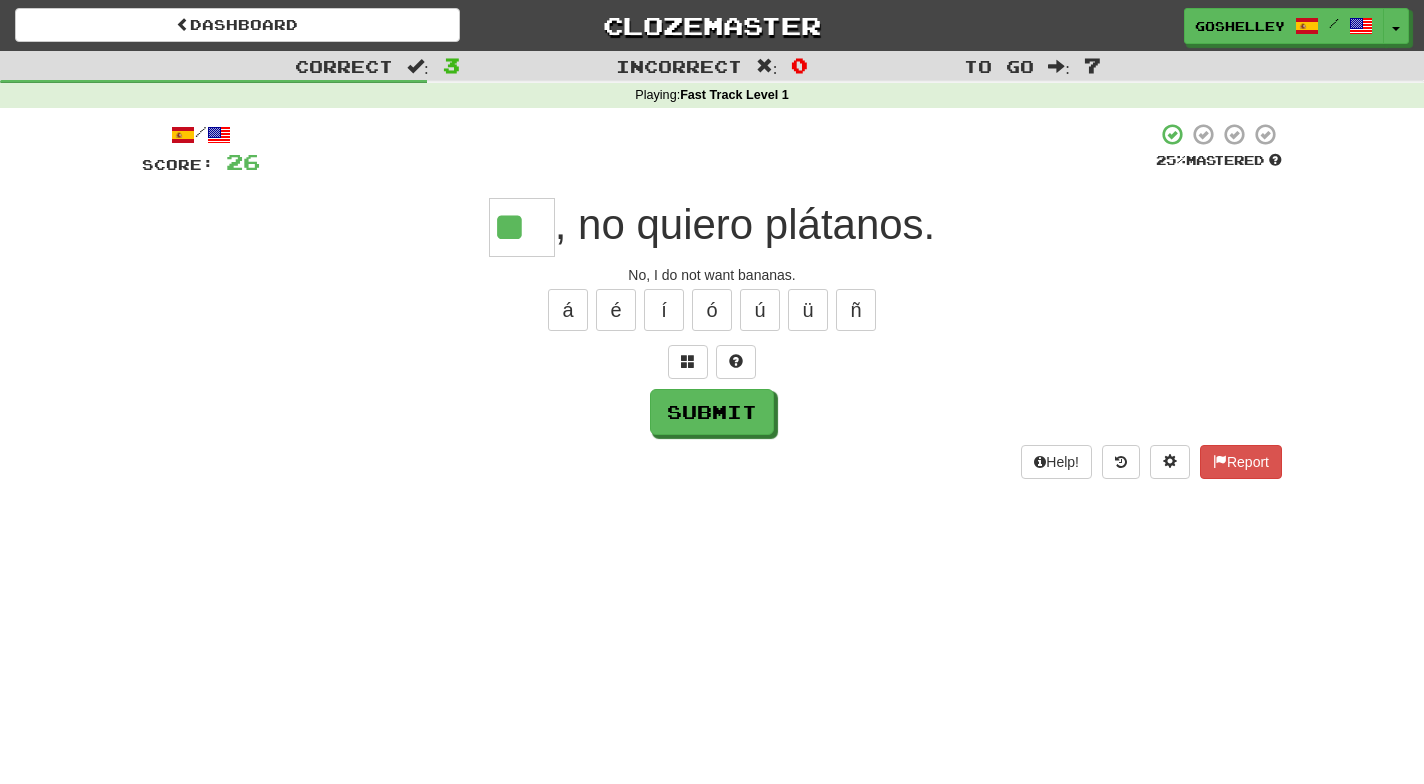 type on "**" 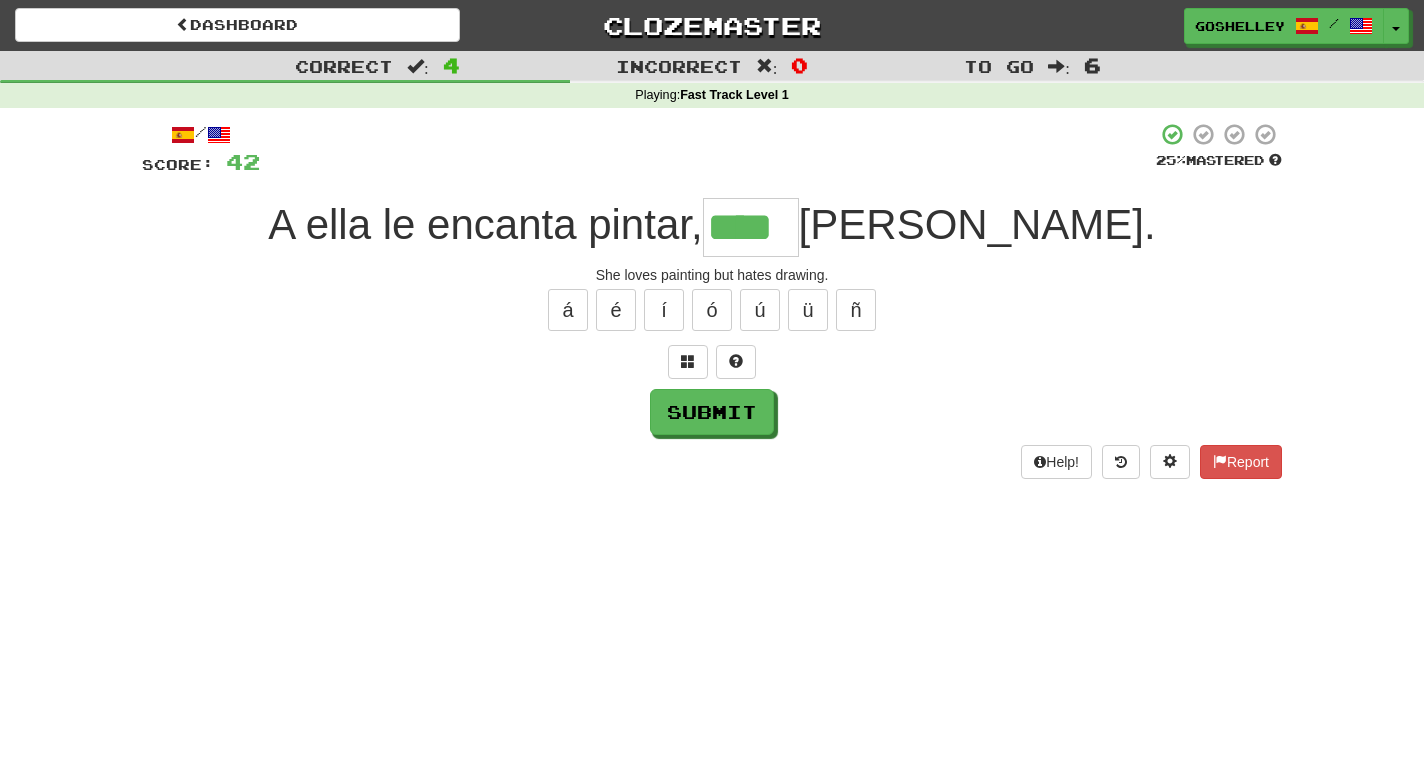 type on "****" 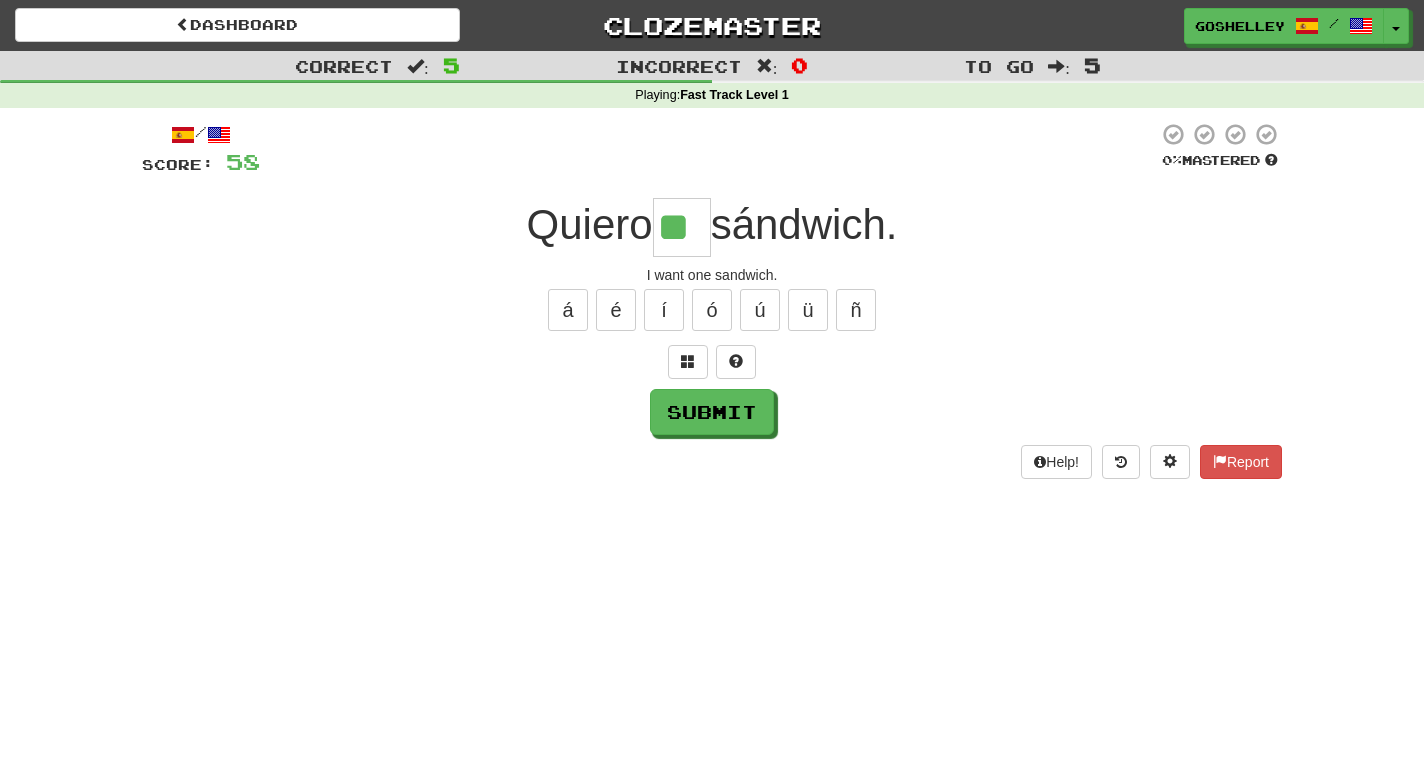 type on "**" 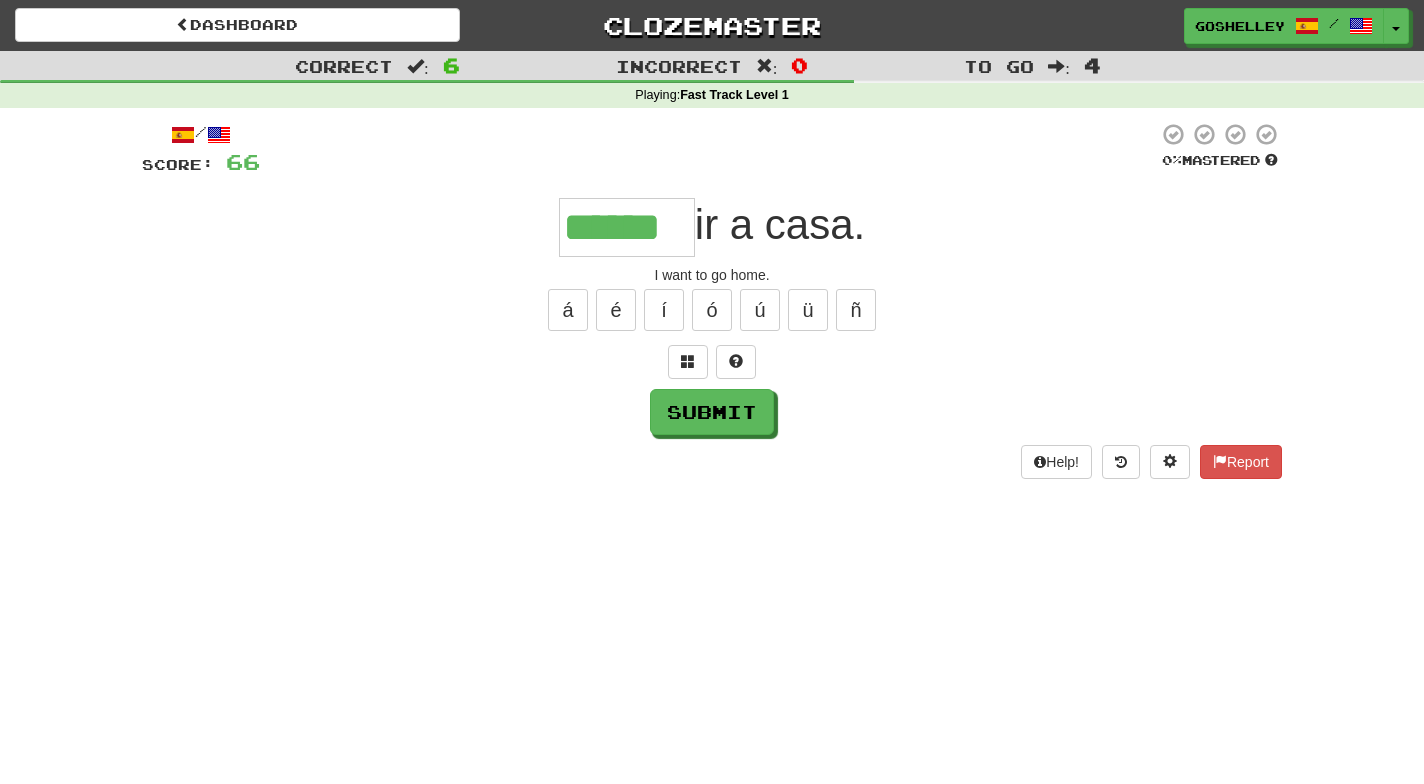 type on "******" 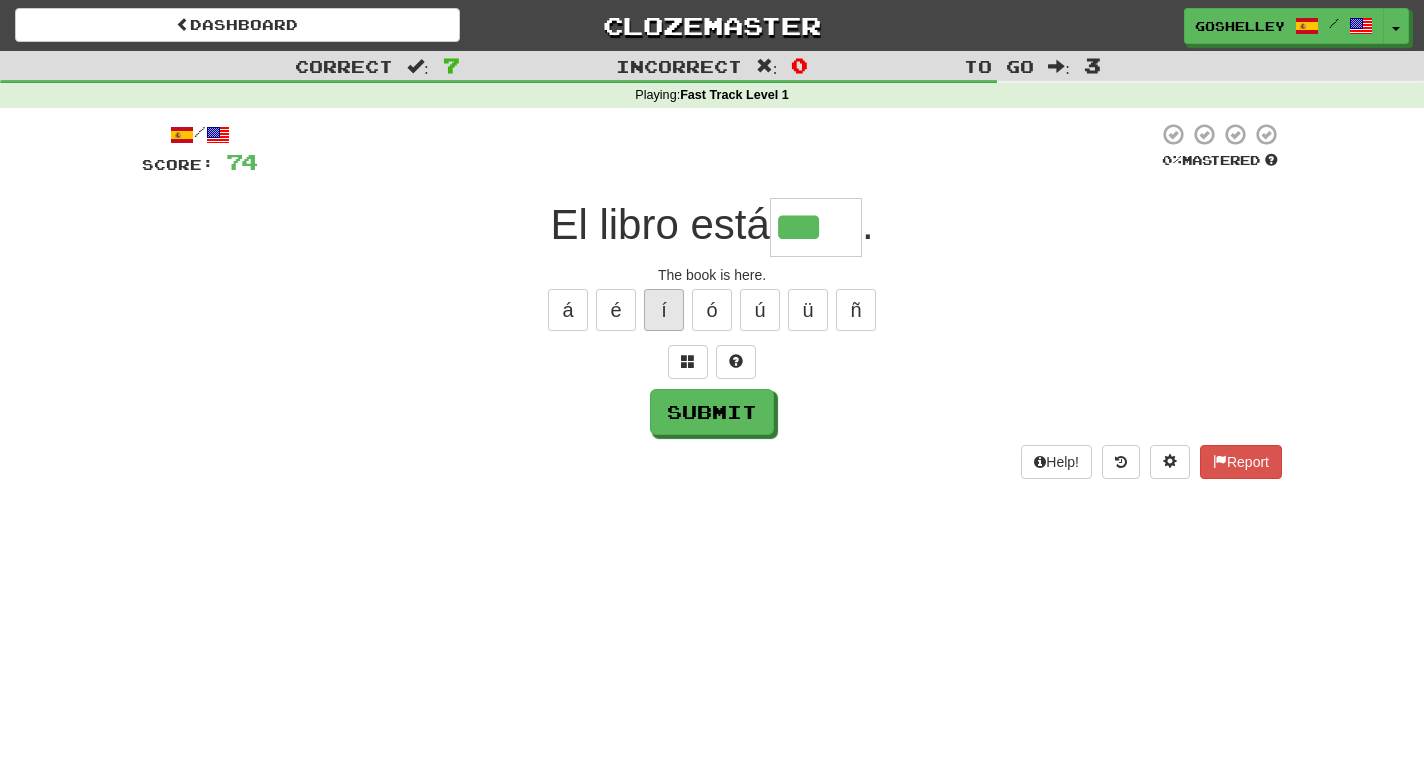 click on "í" at bounding box center (664, 310) 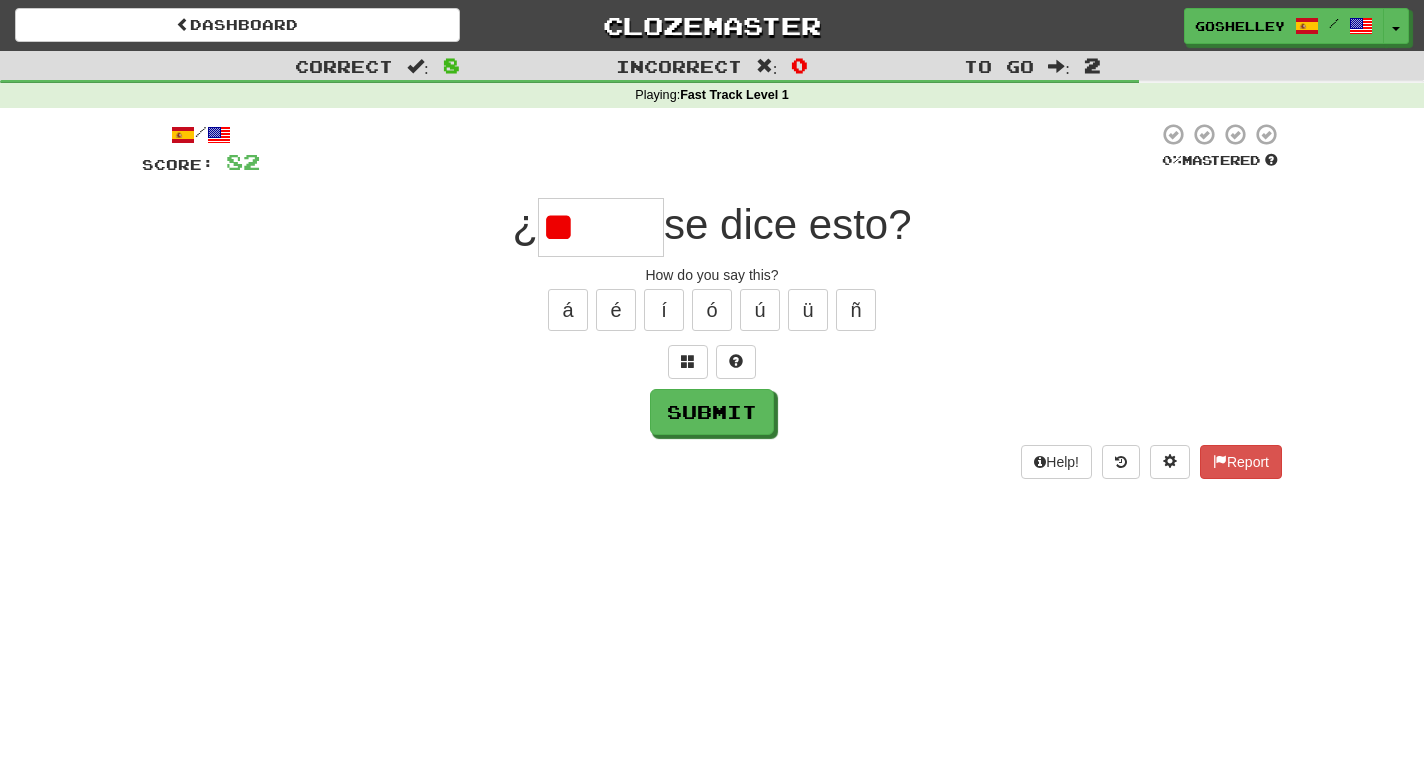 type on "*" 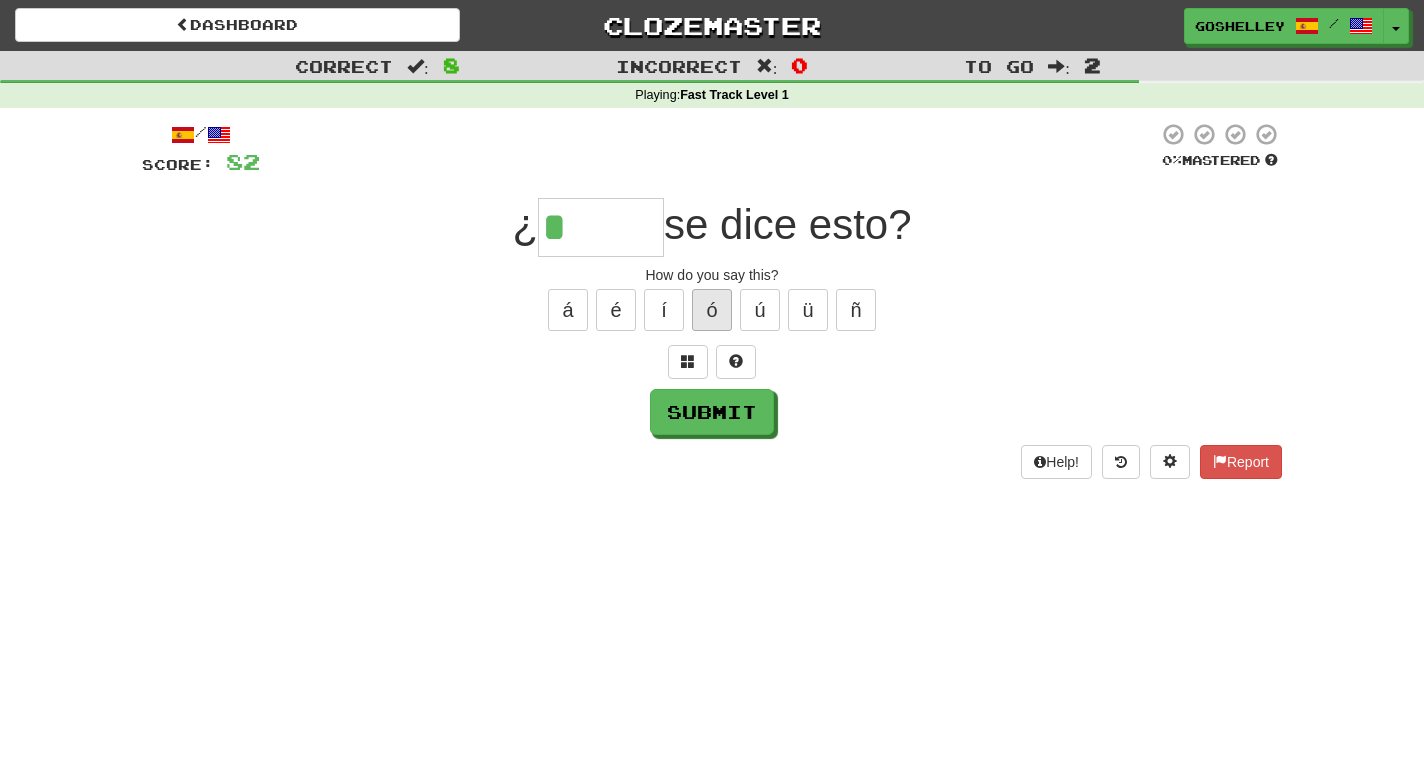 click on "ó" at bounding box center (712, 310) 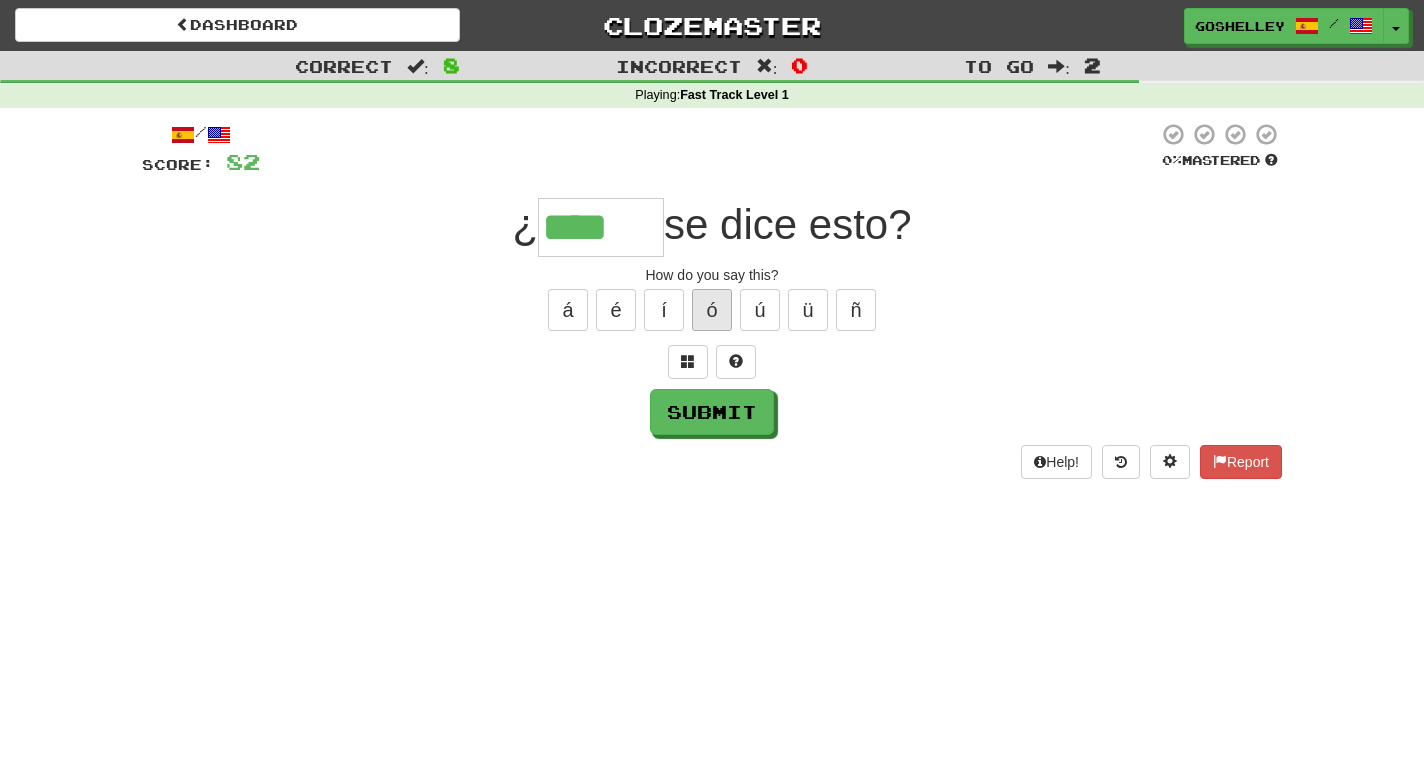 type on "****" 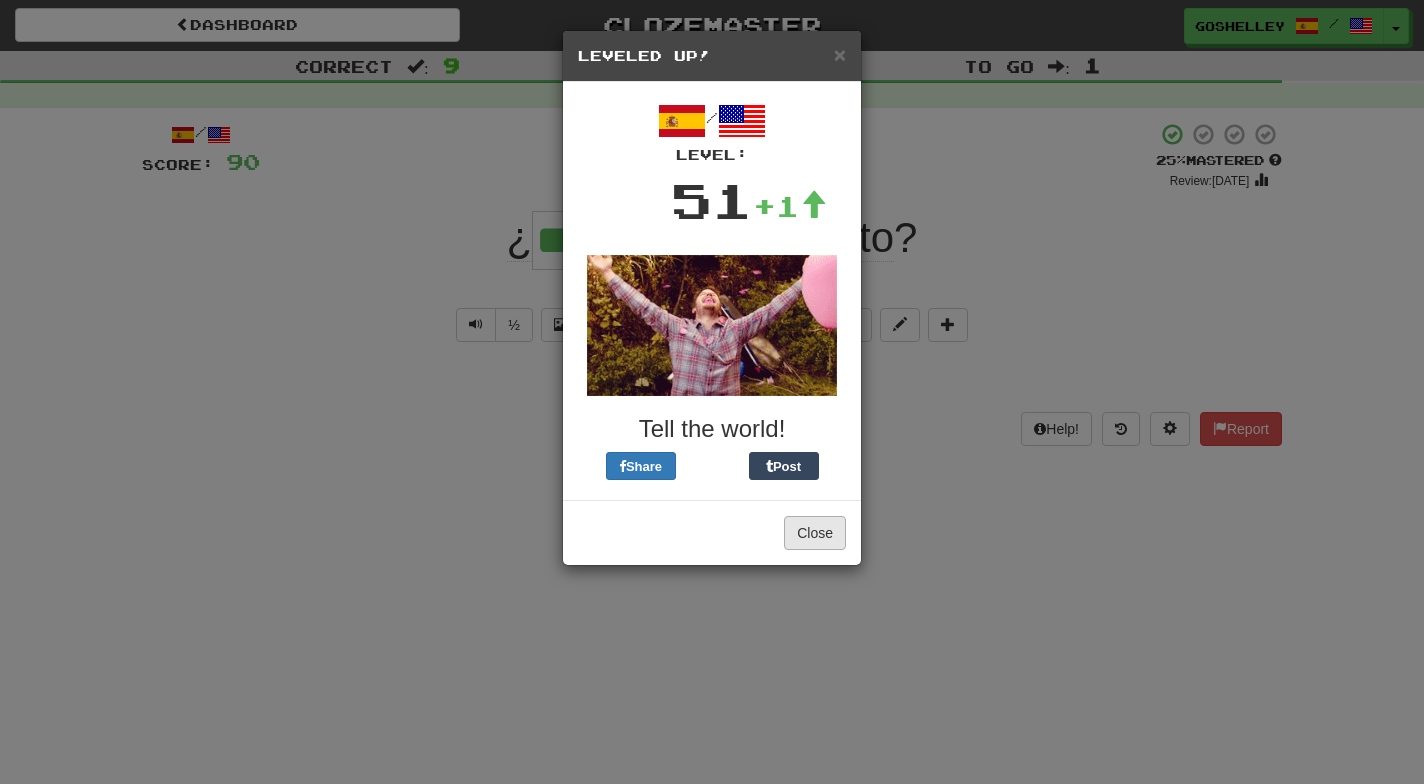 click on "Close" at bounding box center (815, 533) 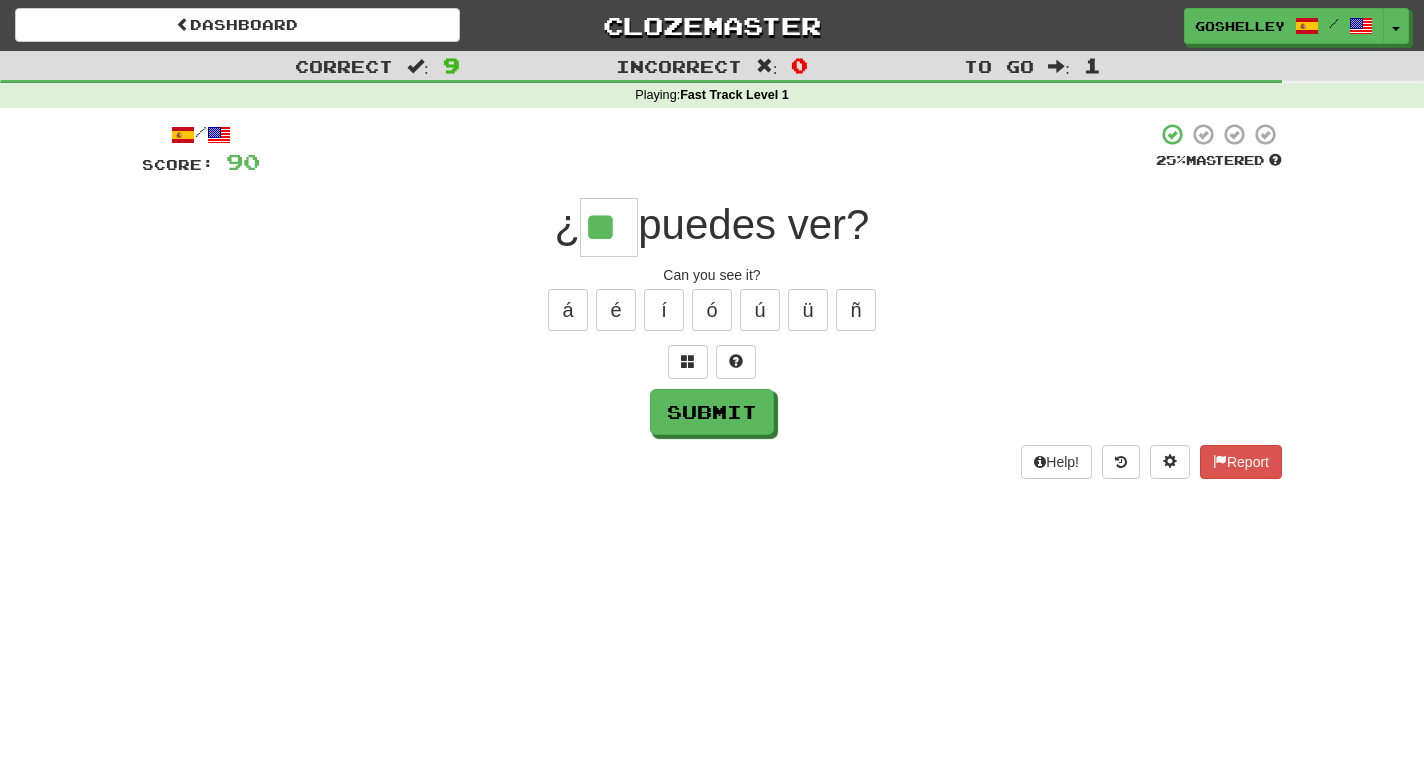 type on "**" 